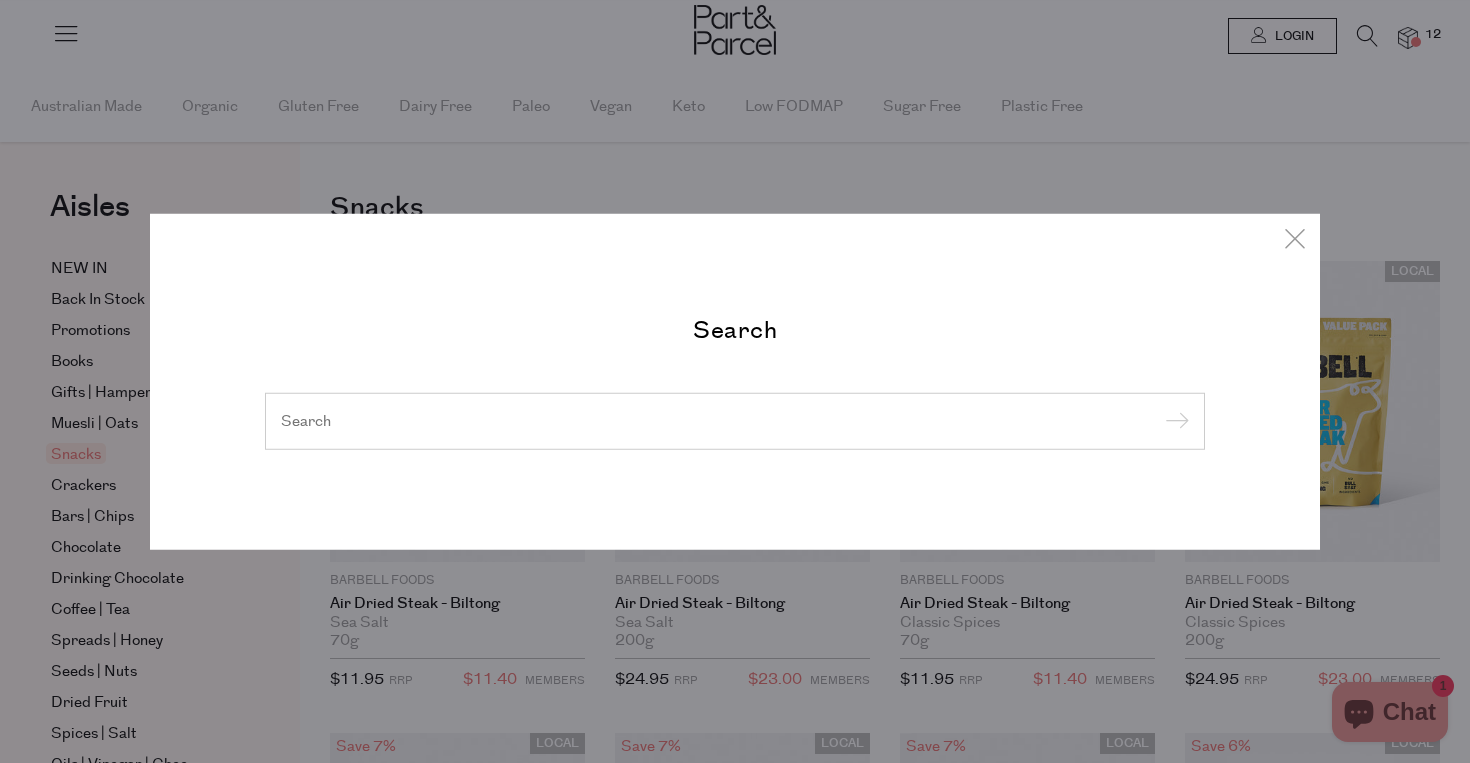 scroll, scrollTop: 0, scrollLeft: 0, axis: both 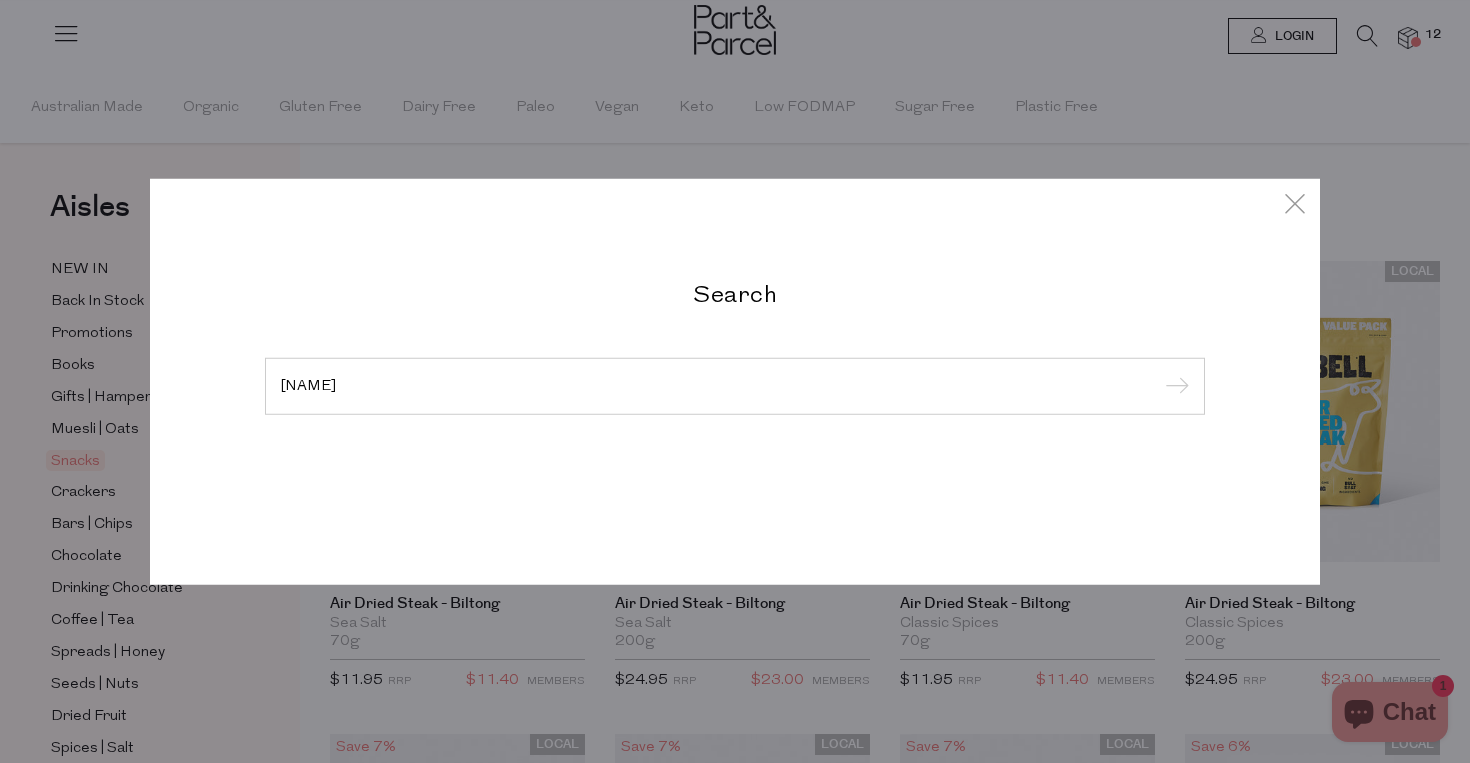 type on "[NAME]" 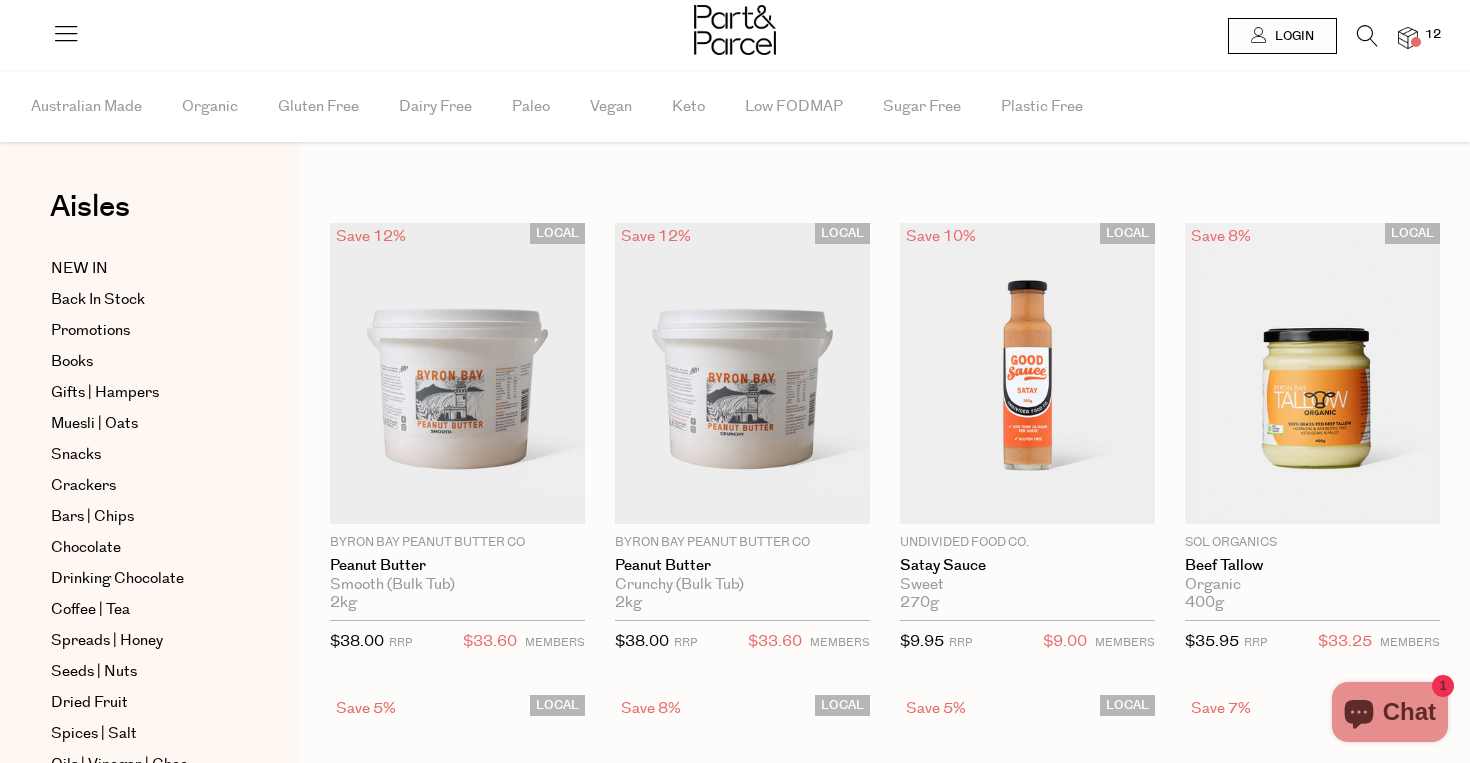 scroll, scrollTop: 0, scrollLeft: 0, axis: both 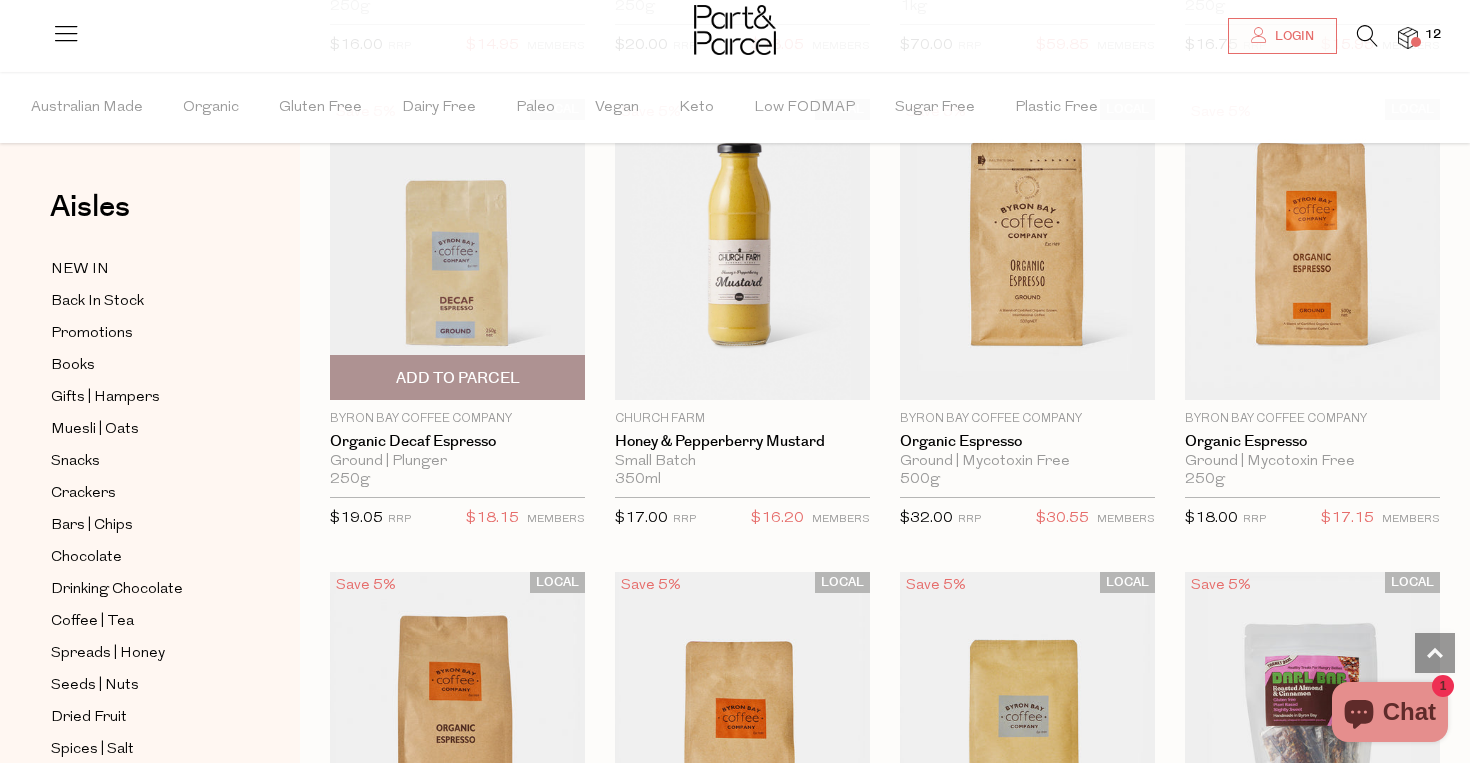 click on "Add To Parcel" at bounding box center (458, 378) 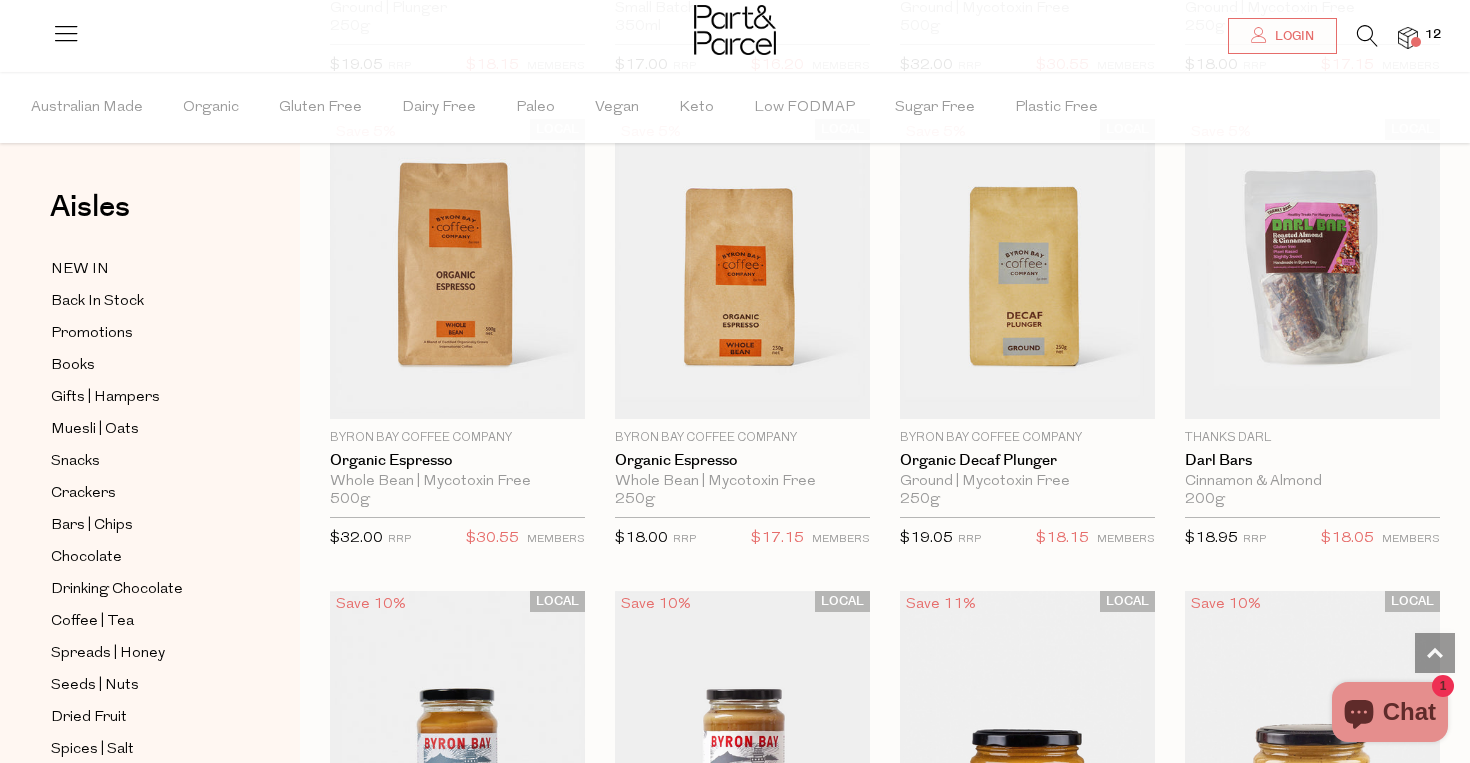 scroll, scrollTop: 2497, scrollLeft: 0, axis: vertical 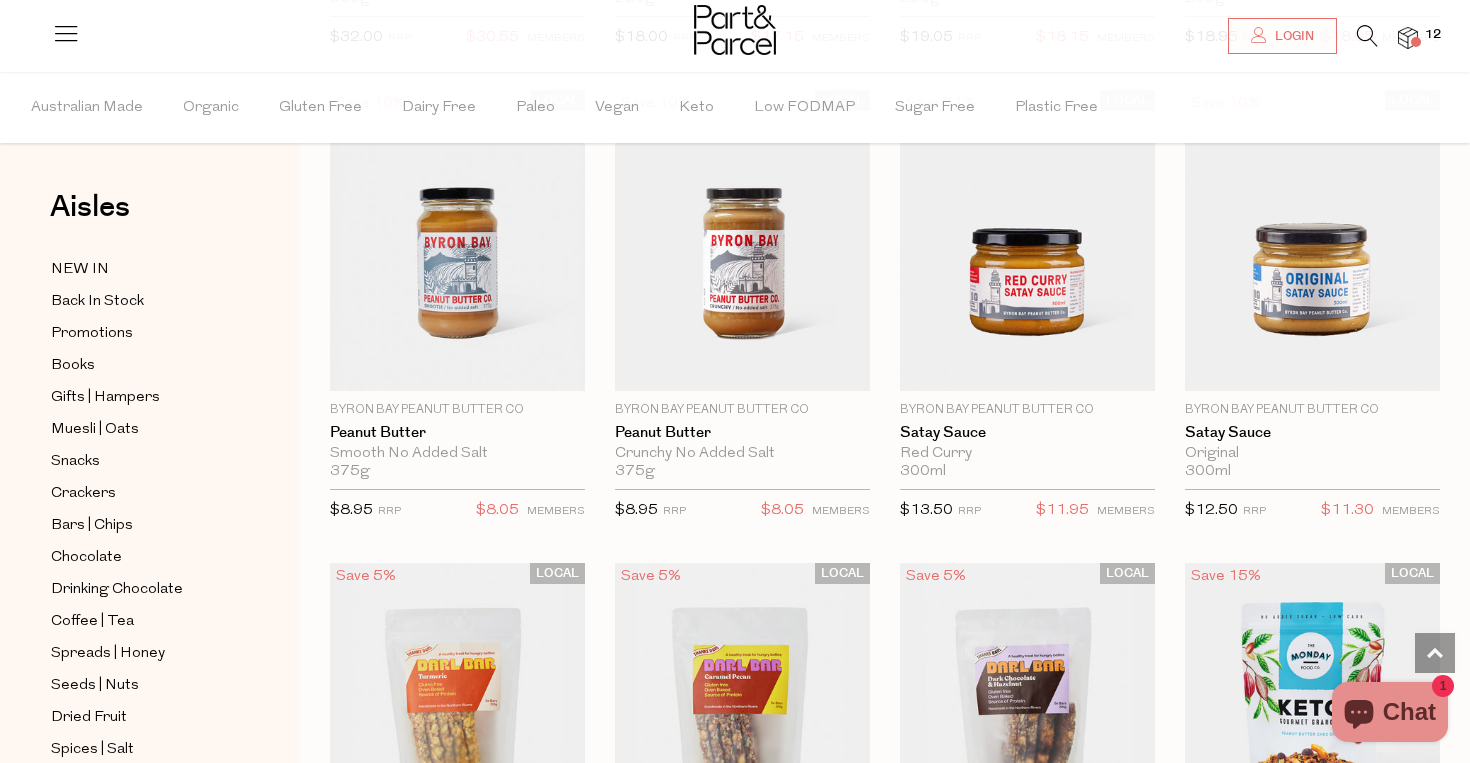 click at bounding box center [735, 32] 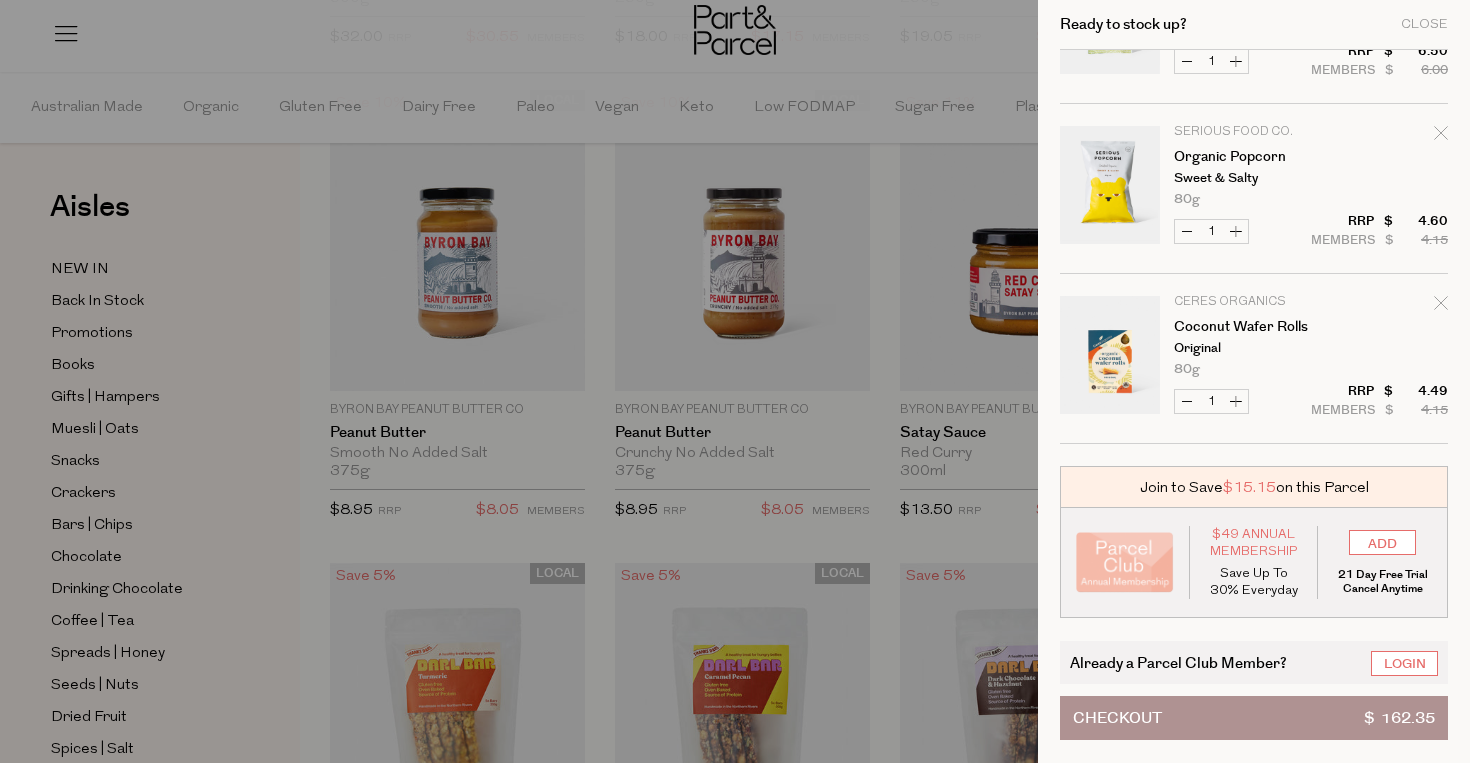scroll, scrollTop: 1492, scrollLeft: 0, axis: vertical 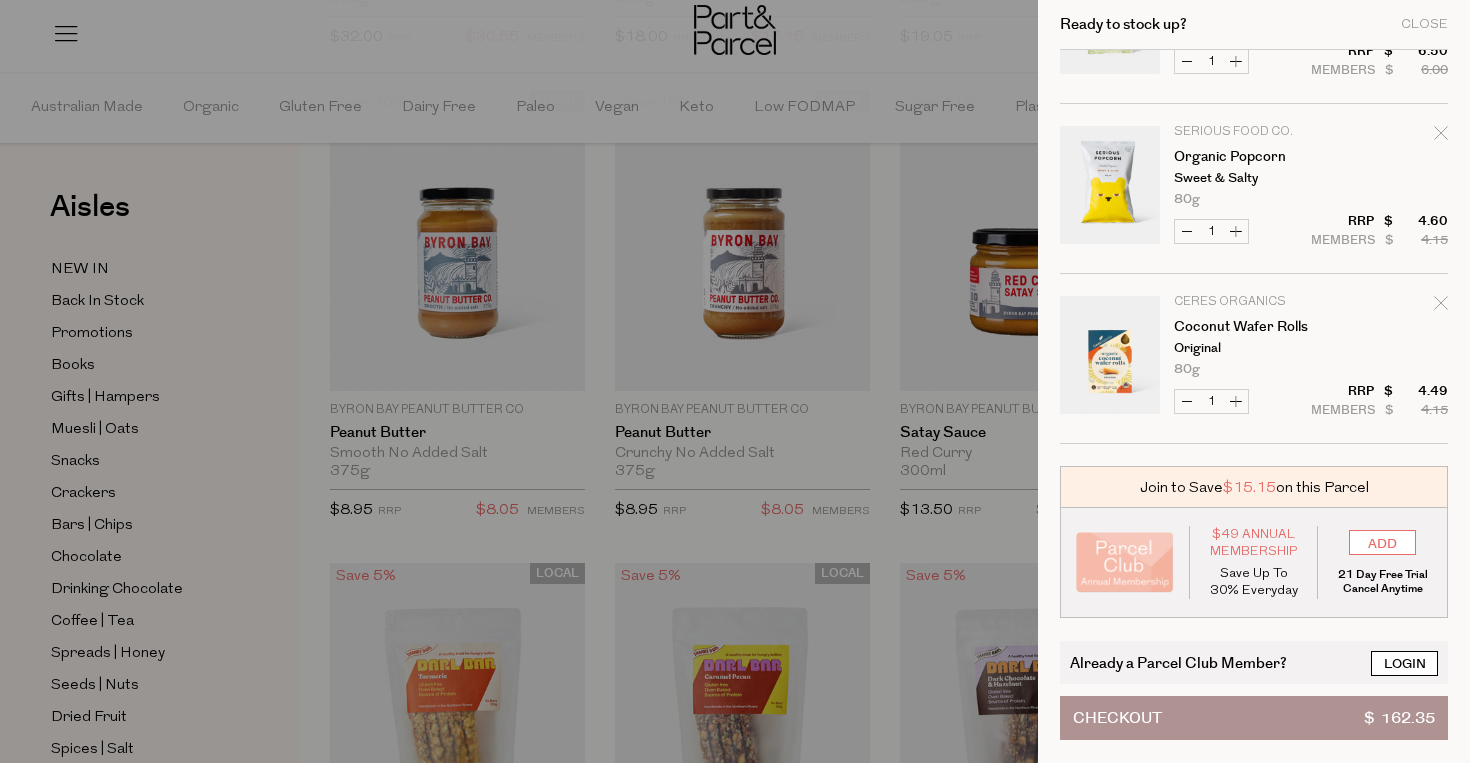 click on "Login" at bounding box center (1404, 663) 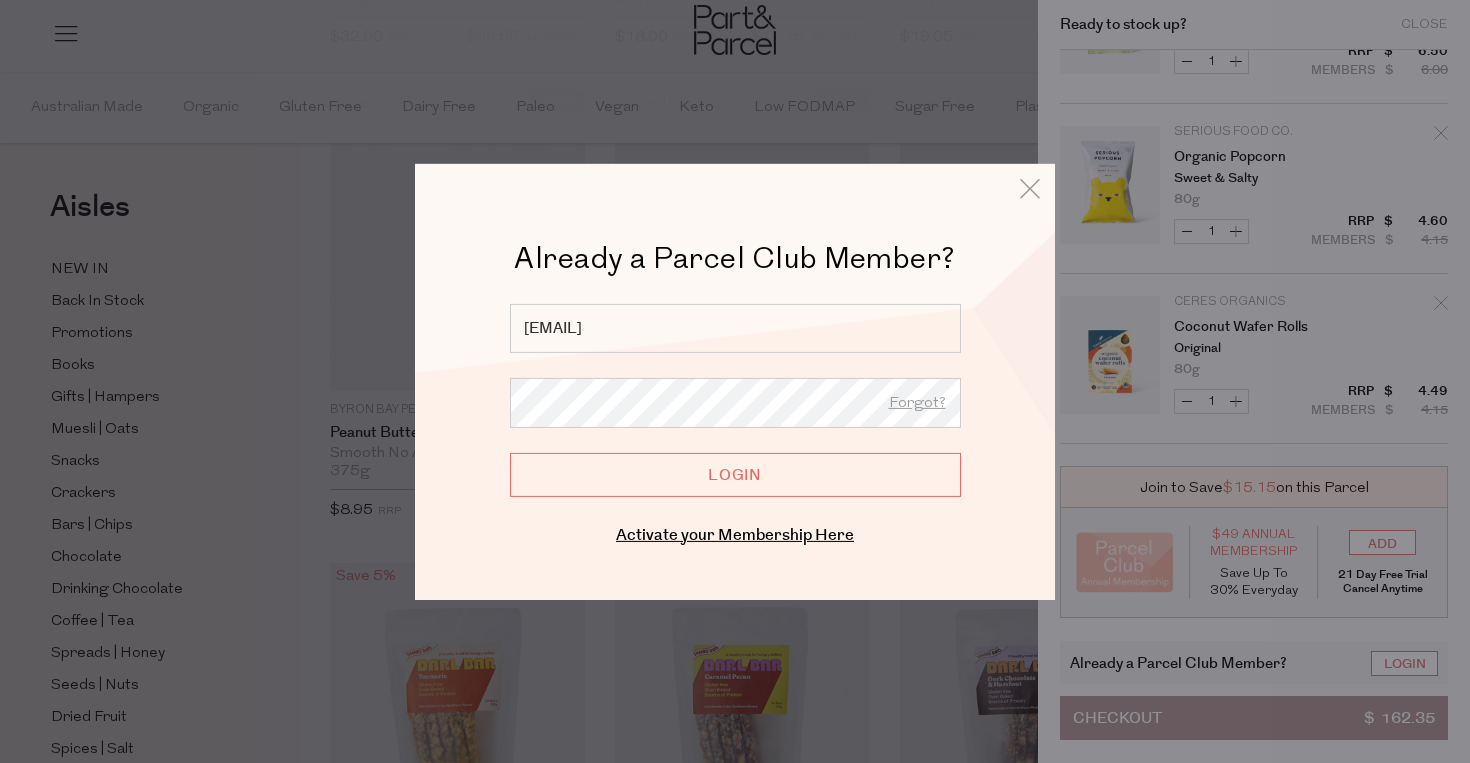 click on "Login" at bounding box center (735, 474) 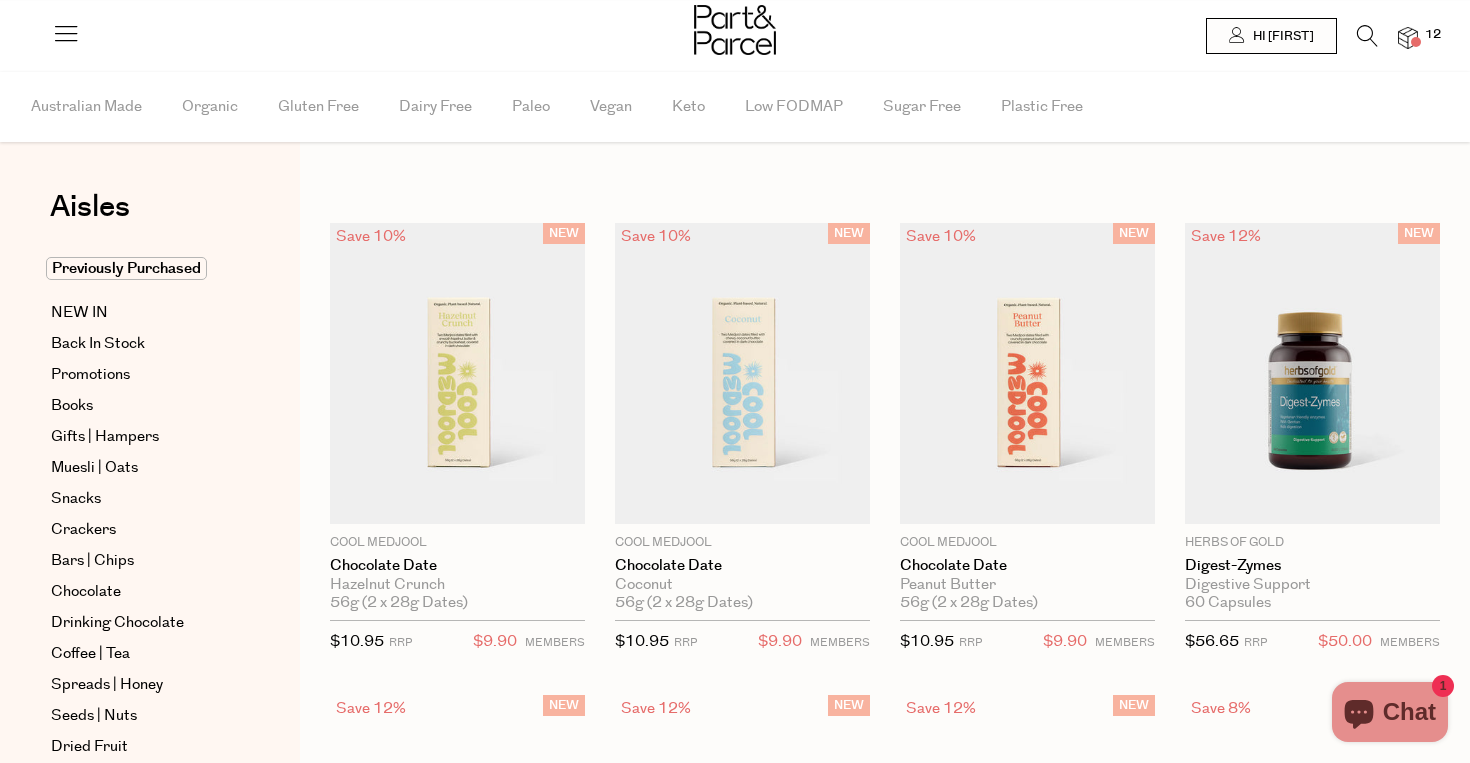 scroll, scrollTop: 0, scrollLeft: 0, axis: both 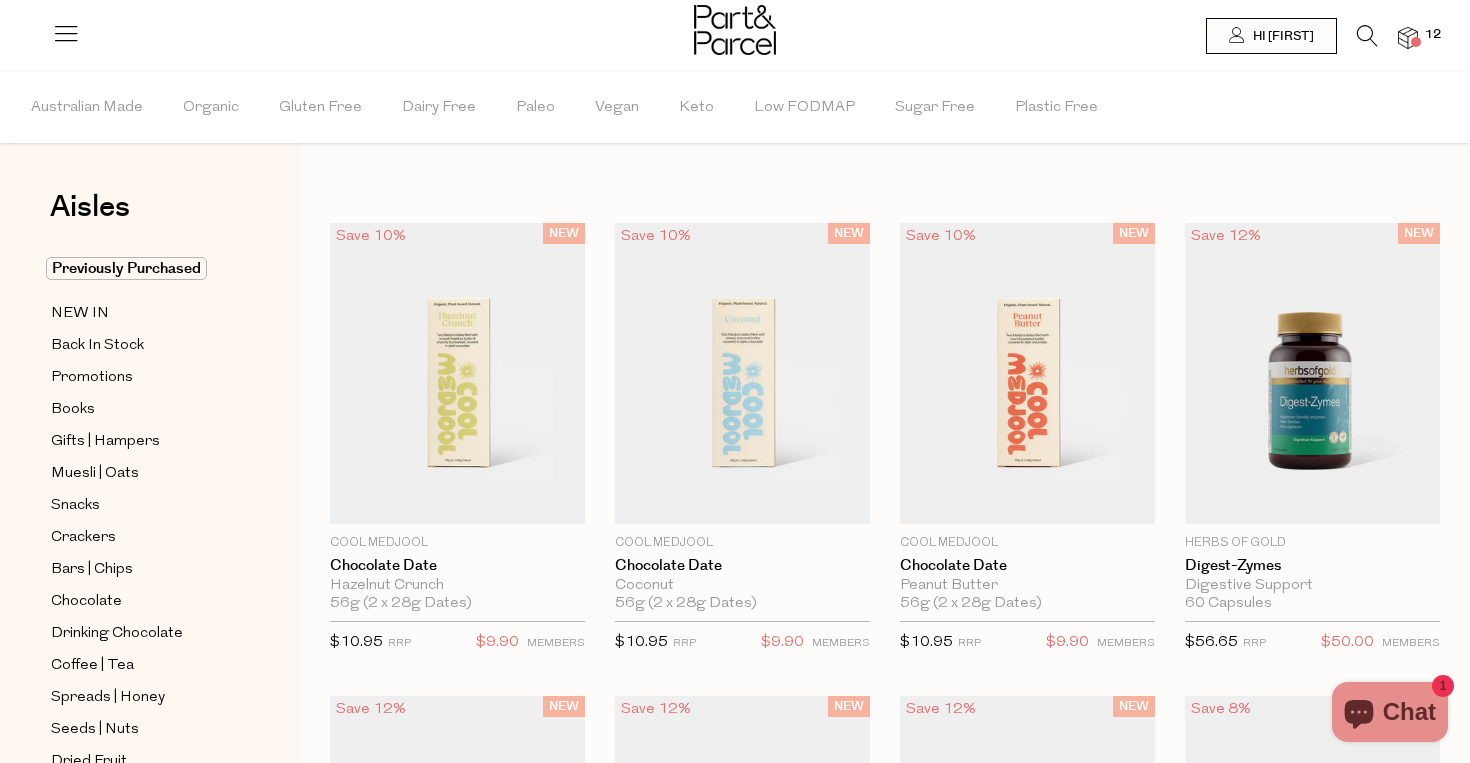 click at bounding box center [1367, 36] 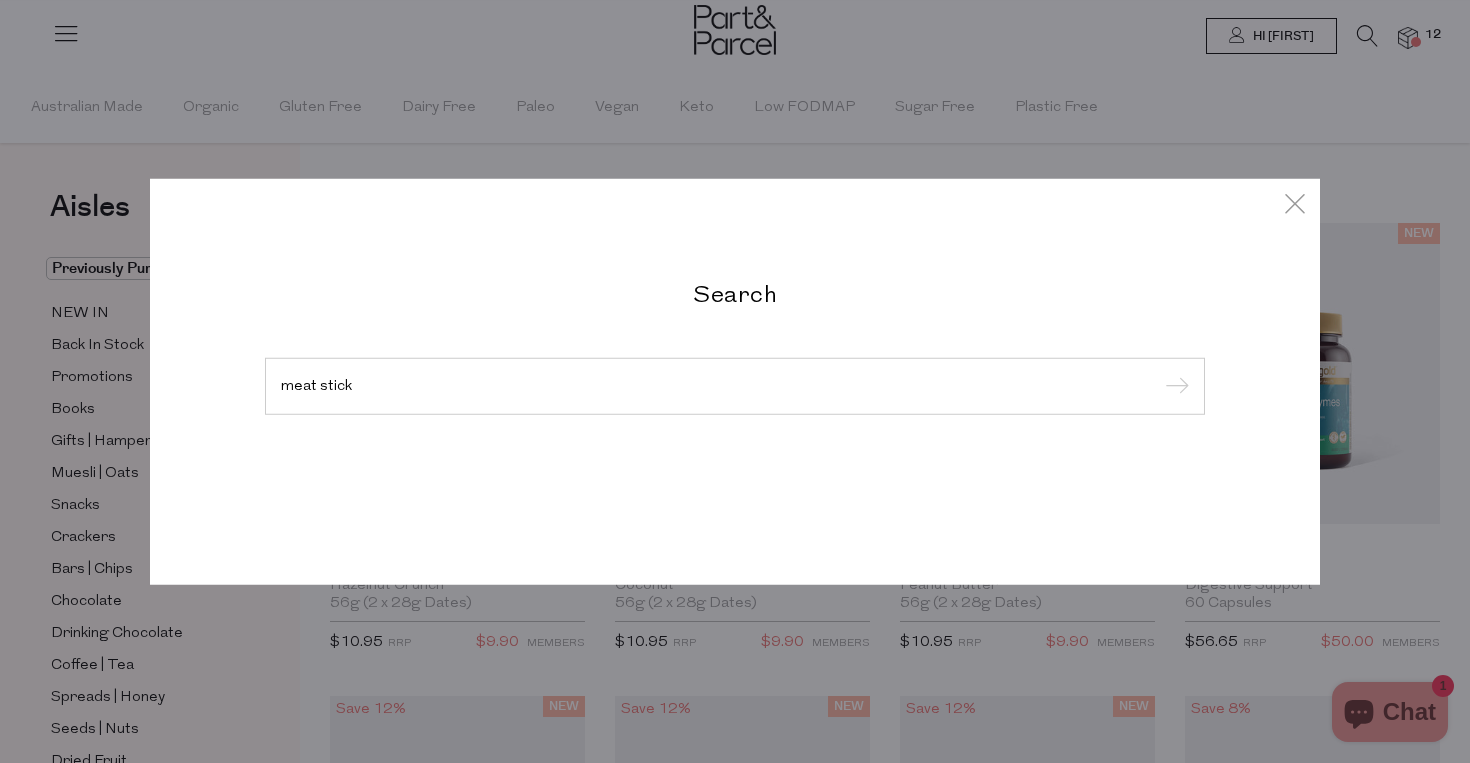 type on "meat stick" 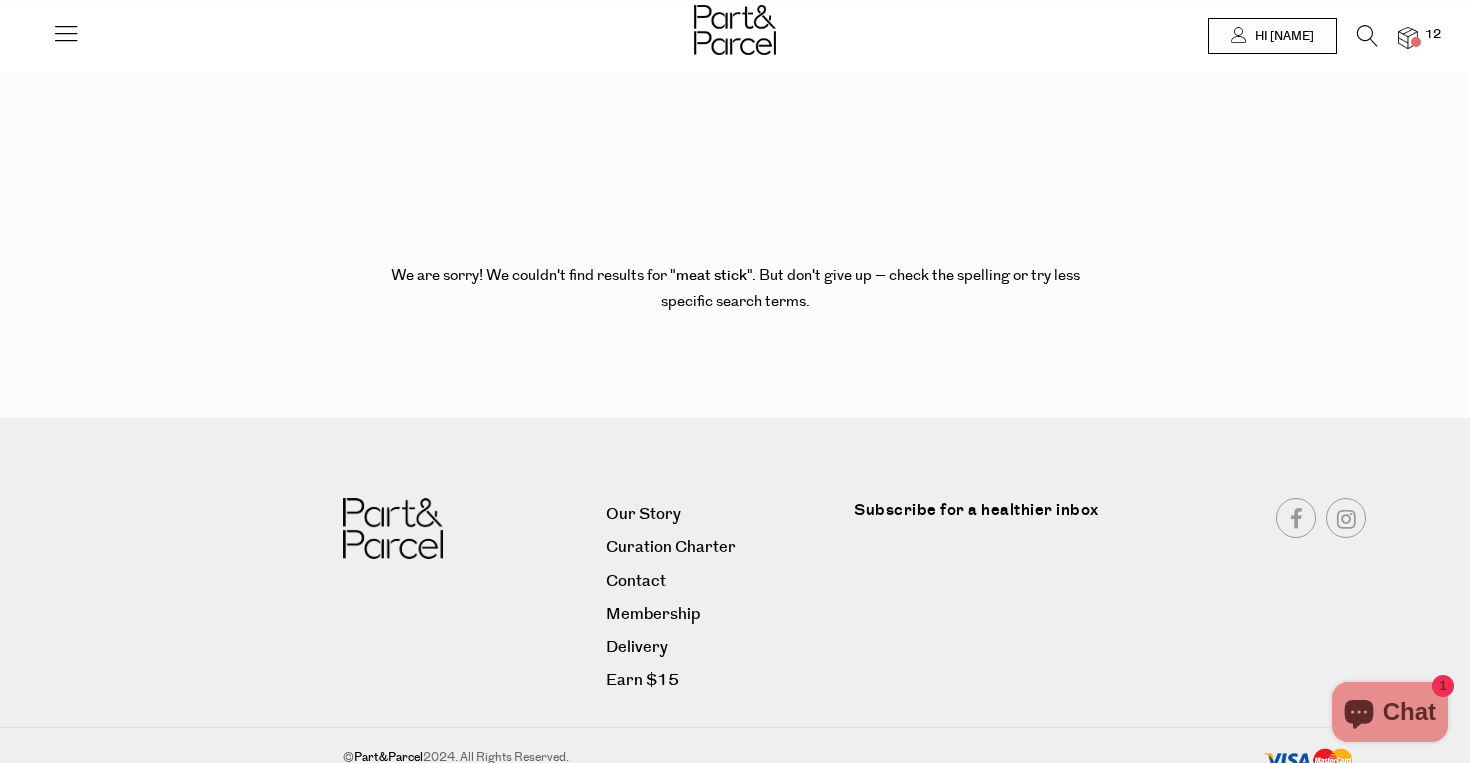 scroll, scrollTop: 0, scrollLeft: 0, axis: both 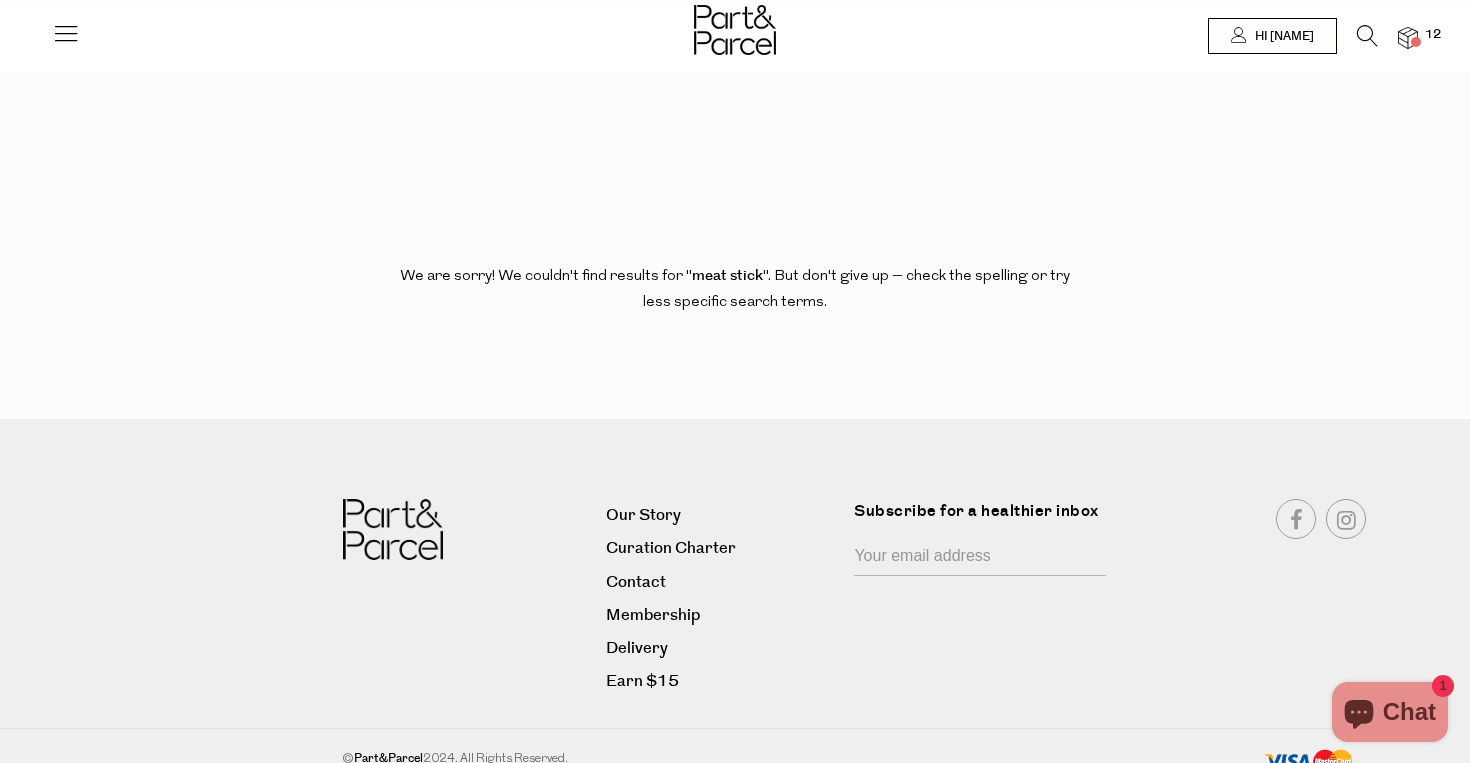 click at bounding box center [735, 32] 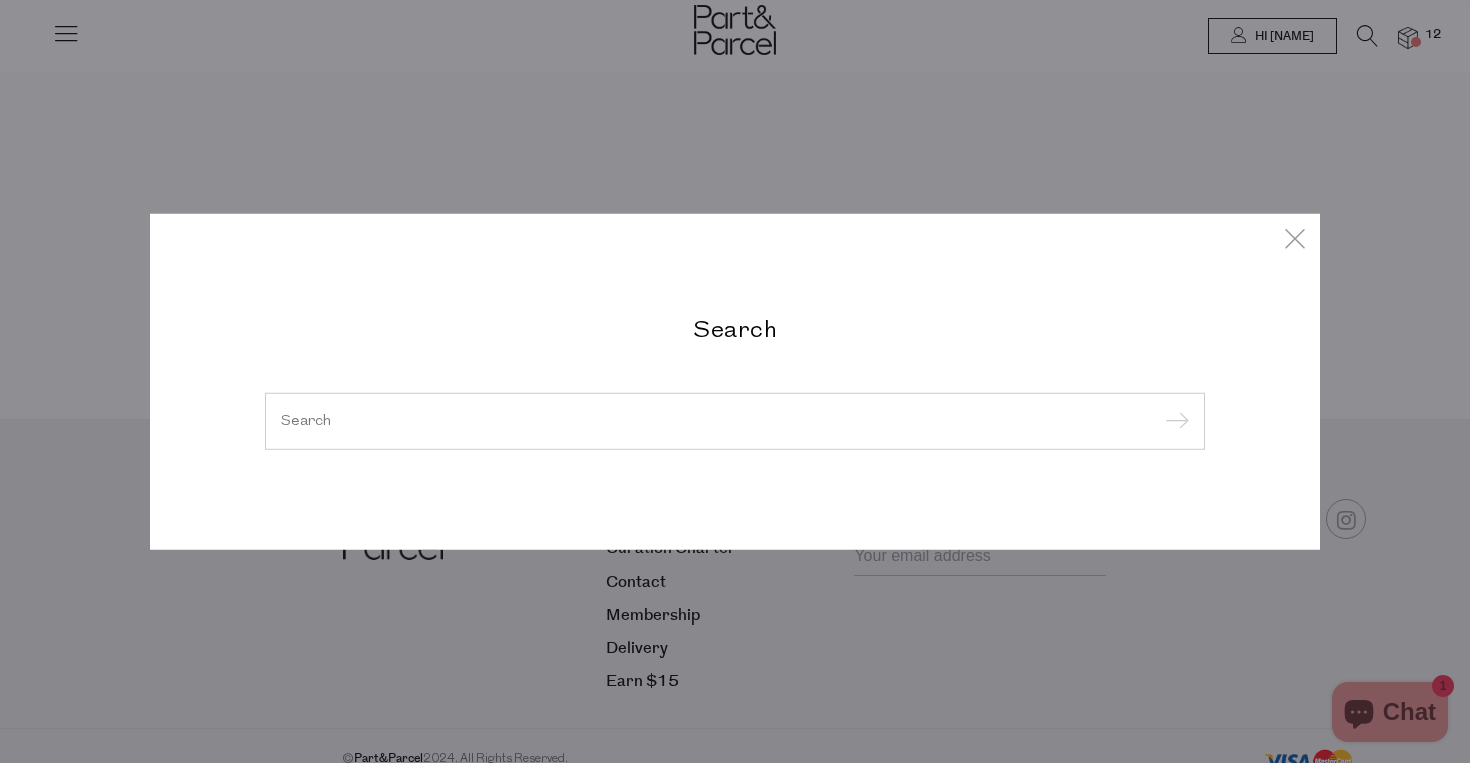 click on "Search" at bounding box center [735, 381] 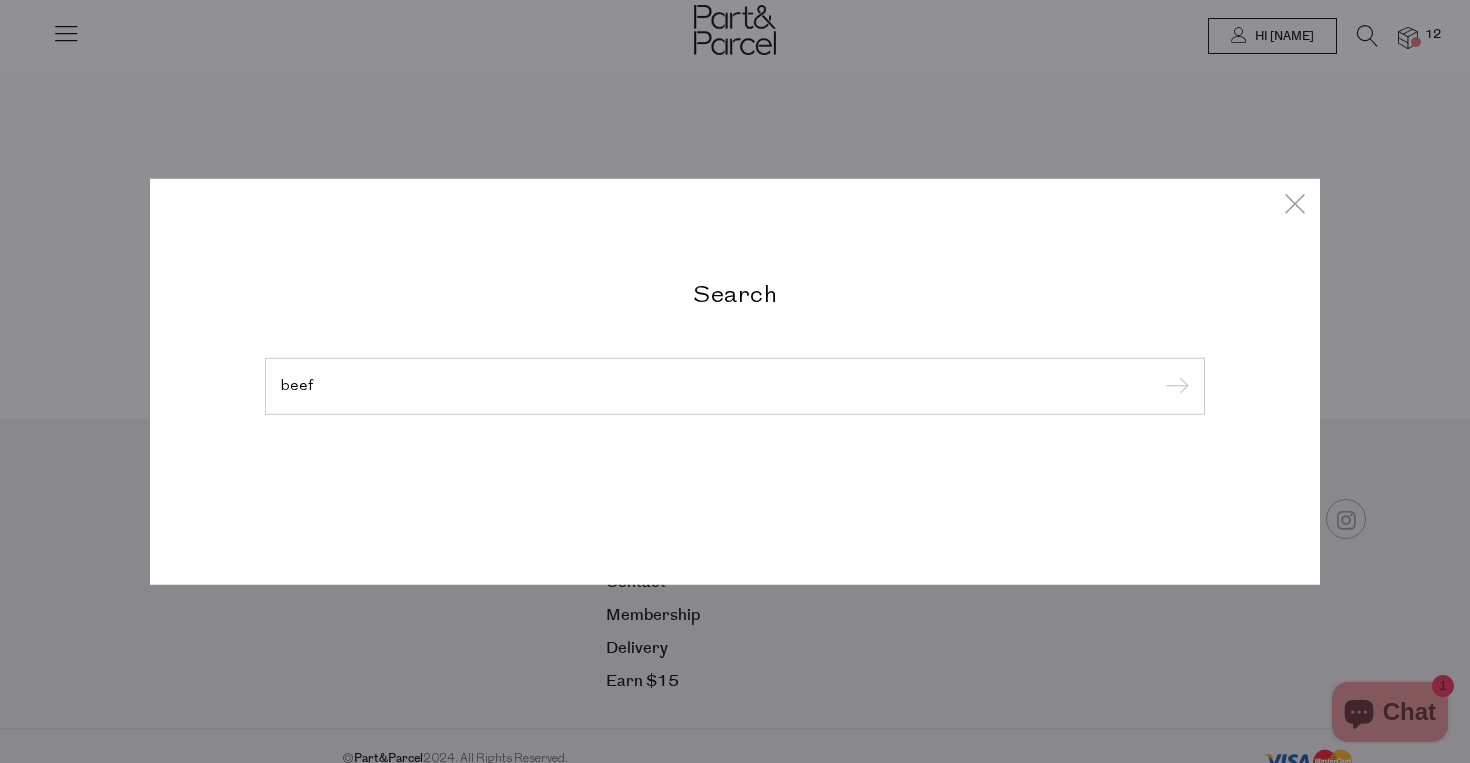 type on "beef" 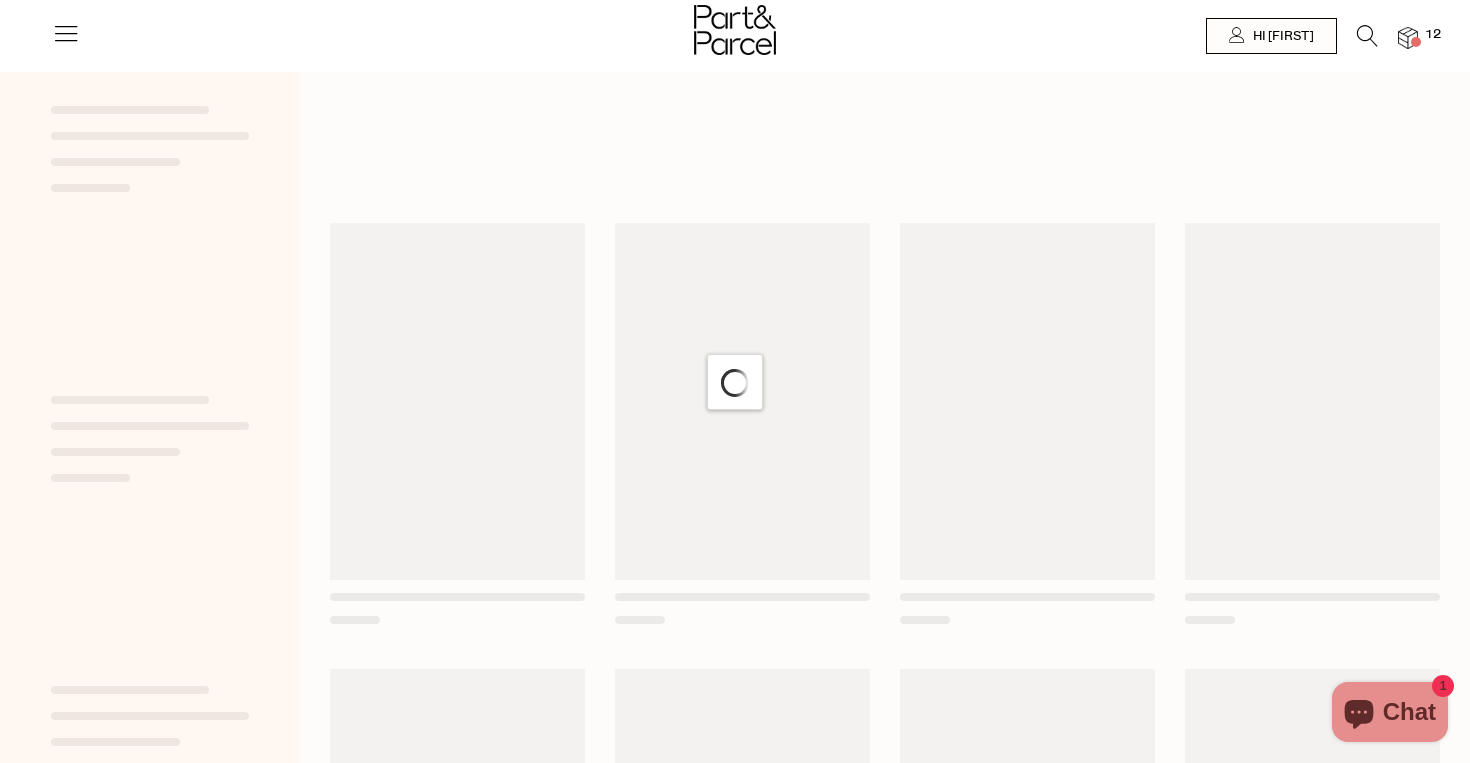scroll, scrollTop: 0, scrollLeft: 0, axis: both 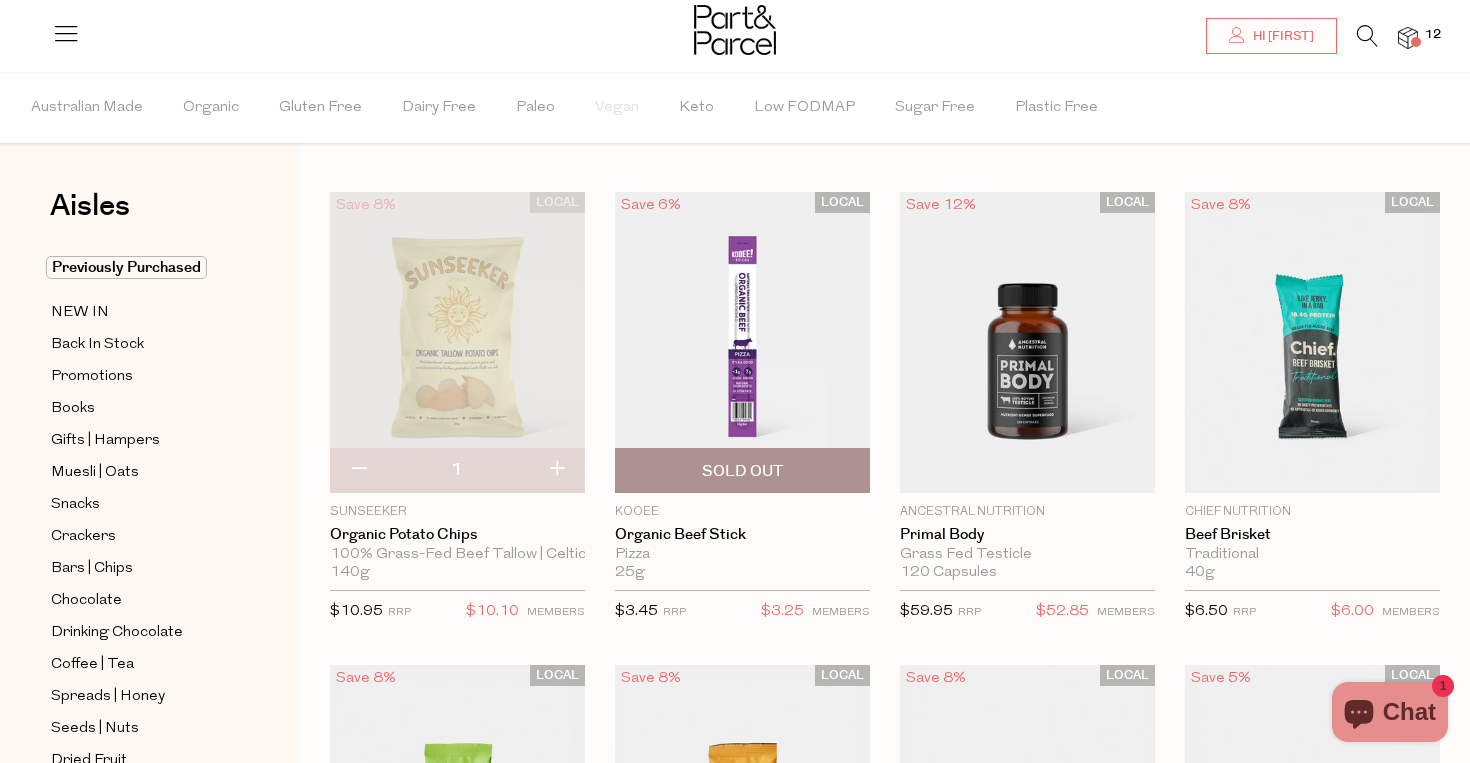 click at bounding box center [742, 342] 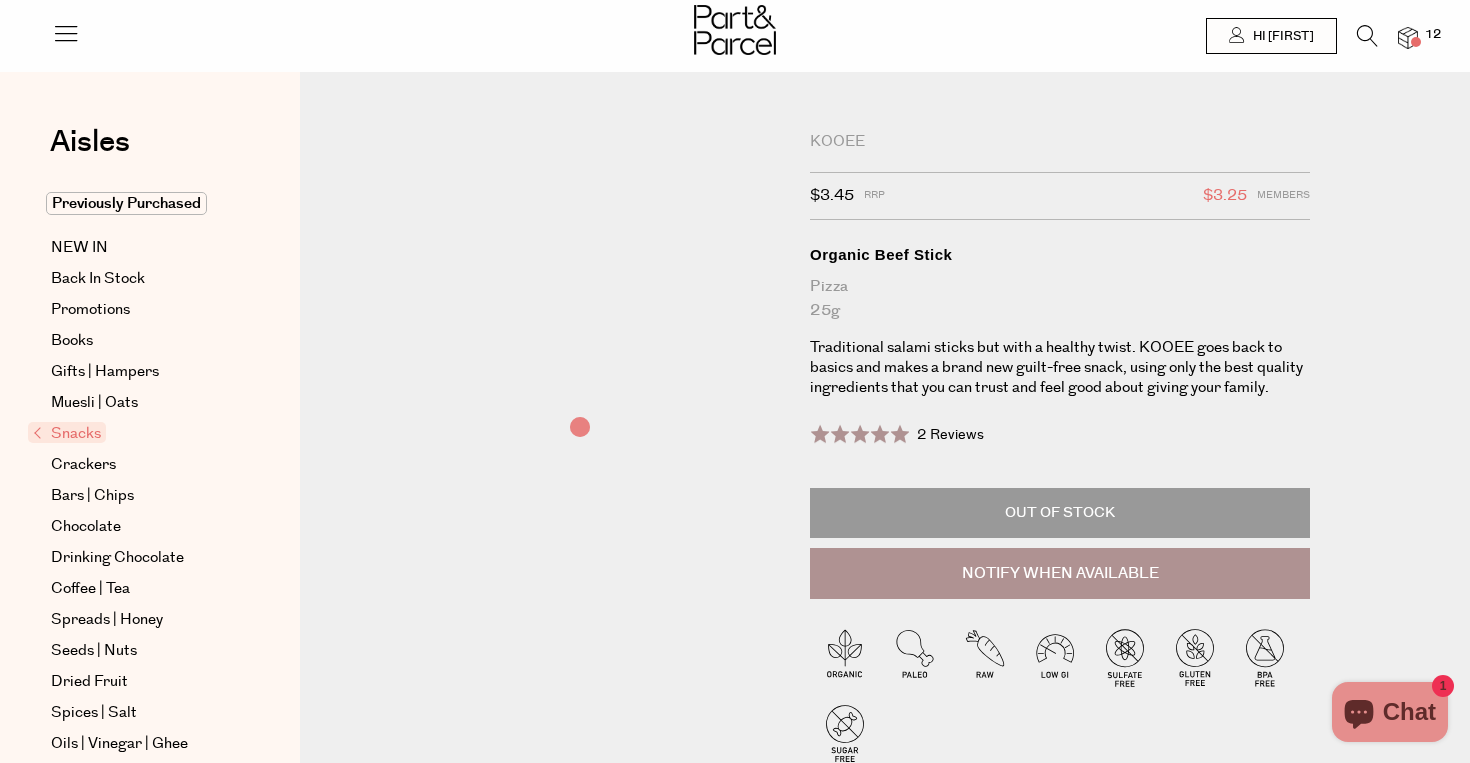 scroll, scrollTop: 0, scrollLeft: 0, axis: both 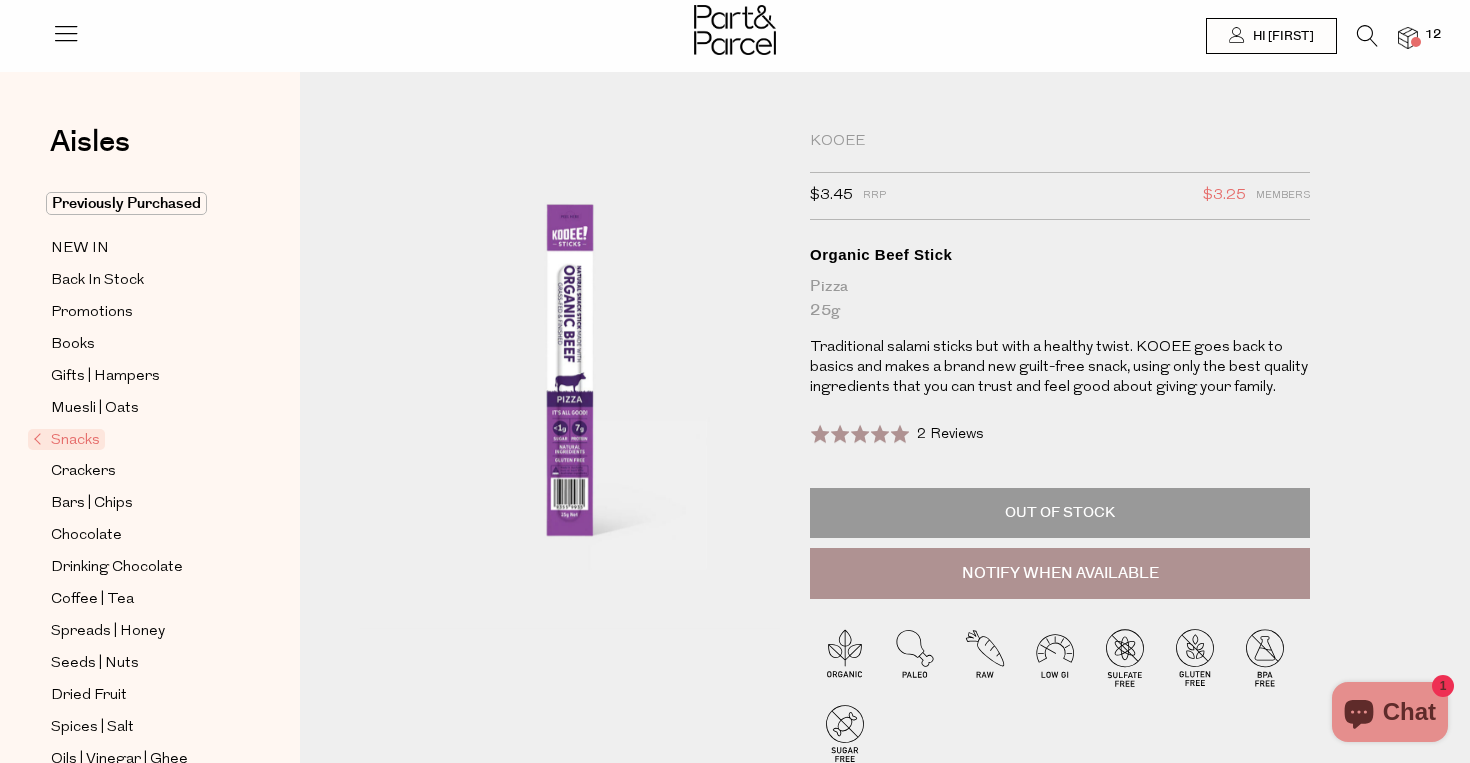 click on "KOOEE" at bounding box center [1060, 142] 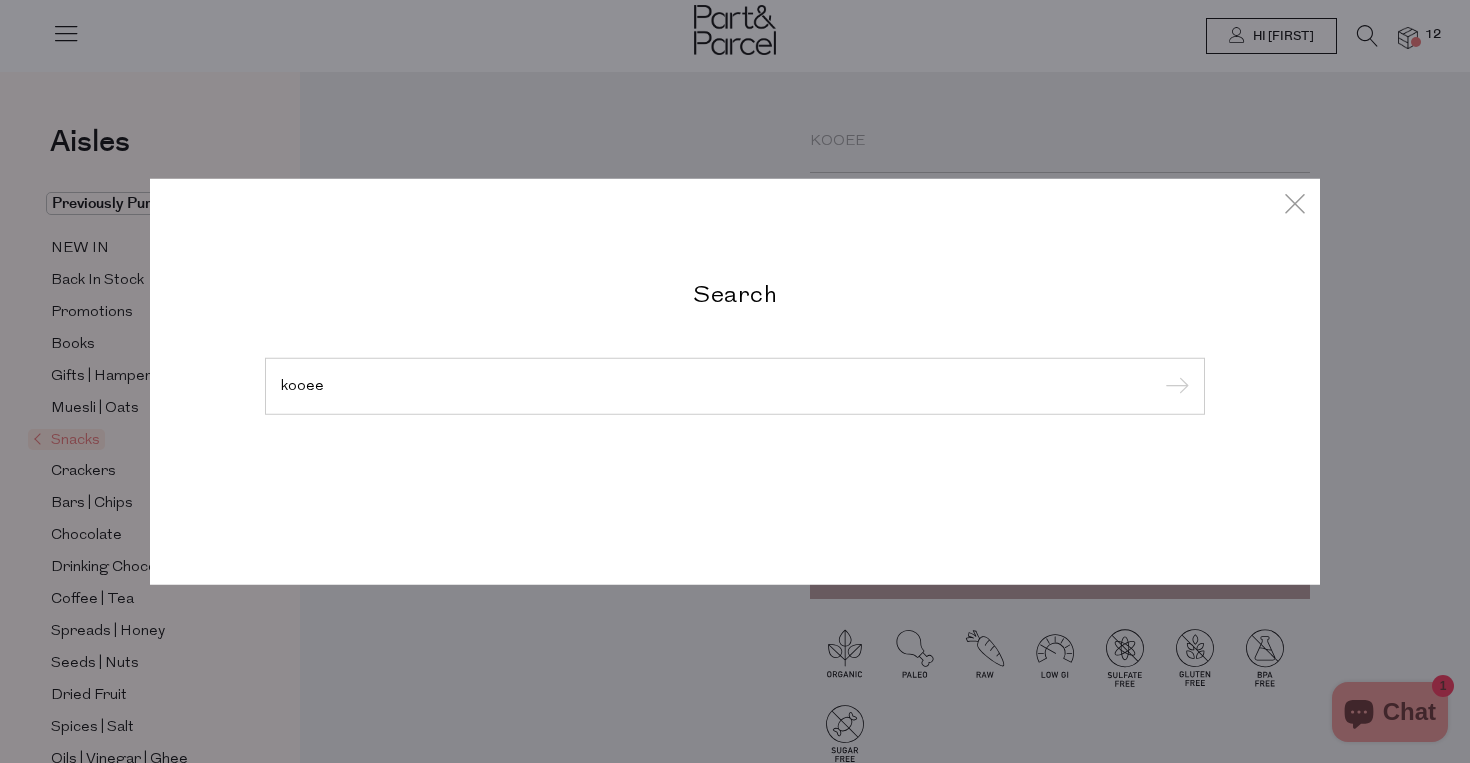 type on "kooee" 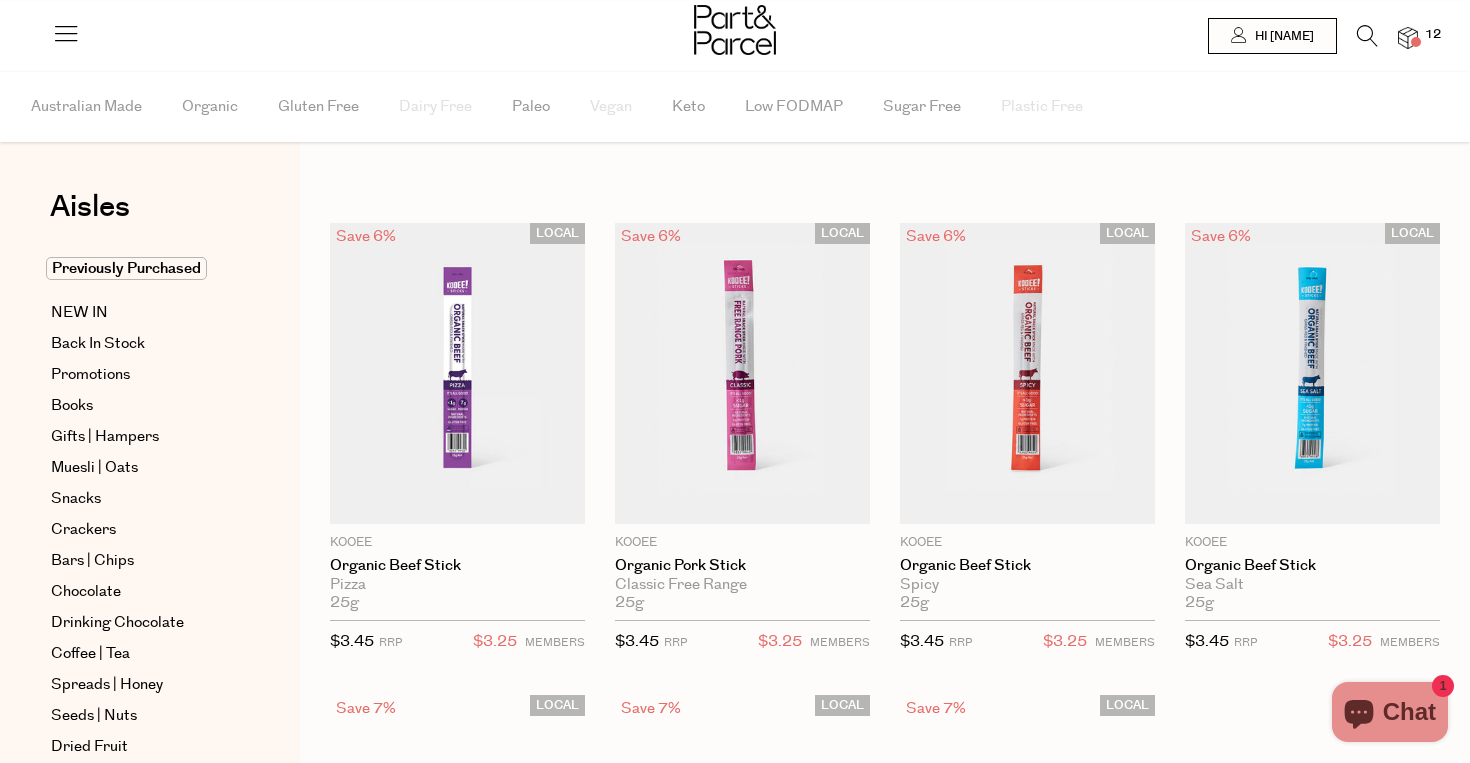 scroll, scrollTop: 0, scrollLeft: 0, axis: both 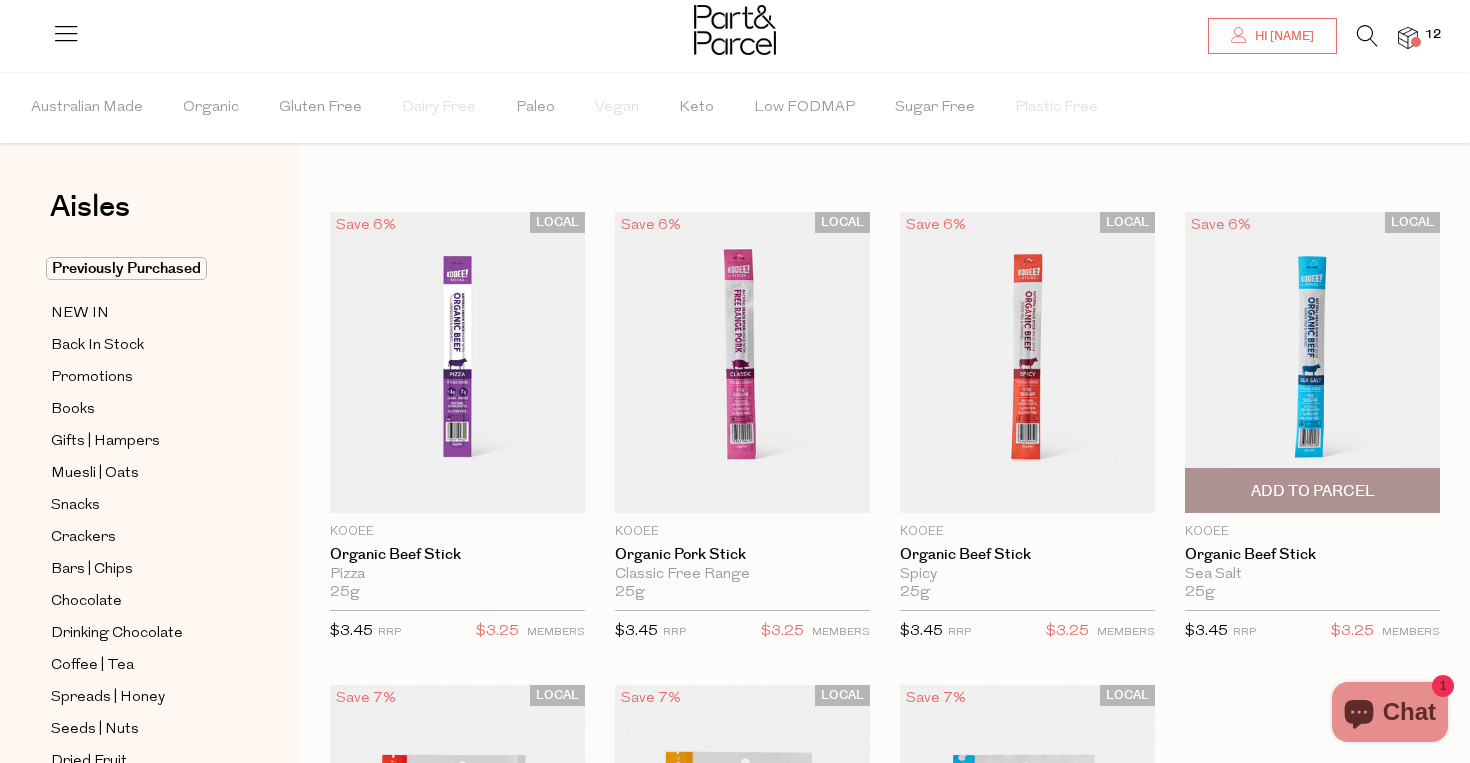 click on "Add To Parcel" at bounding box center [1313, 491] 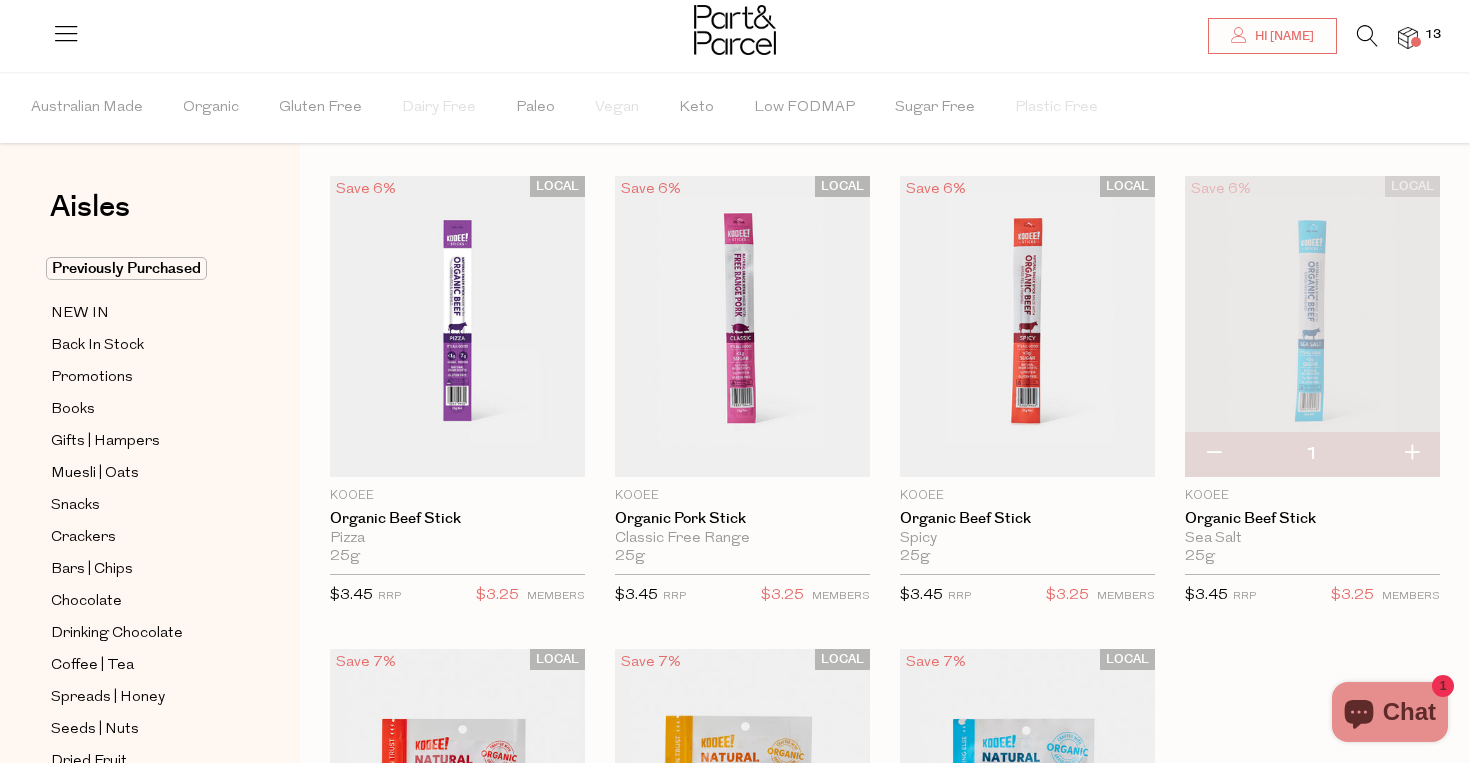 scroll, scrollTop: 48, scrollLeft: 0, axis: vertical 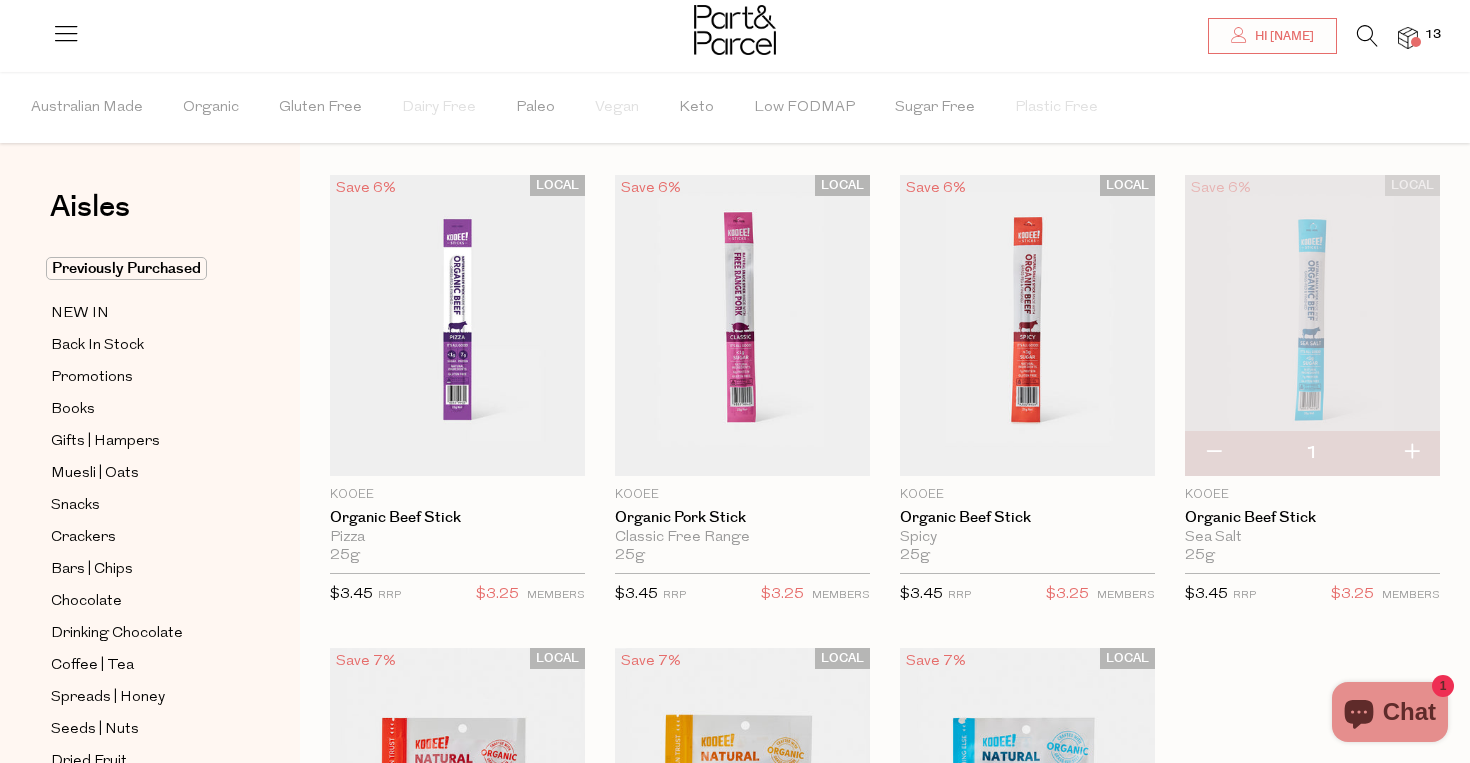 click at bounding box center [1411, 453] 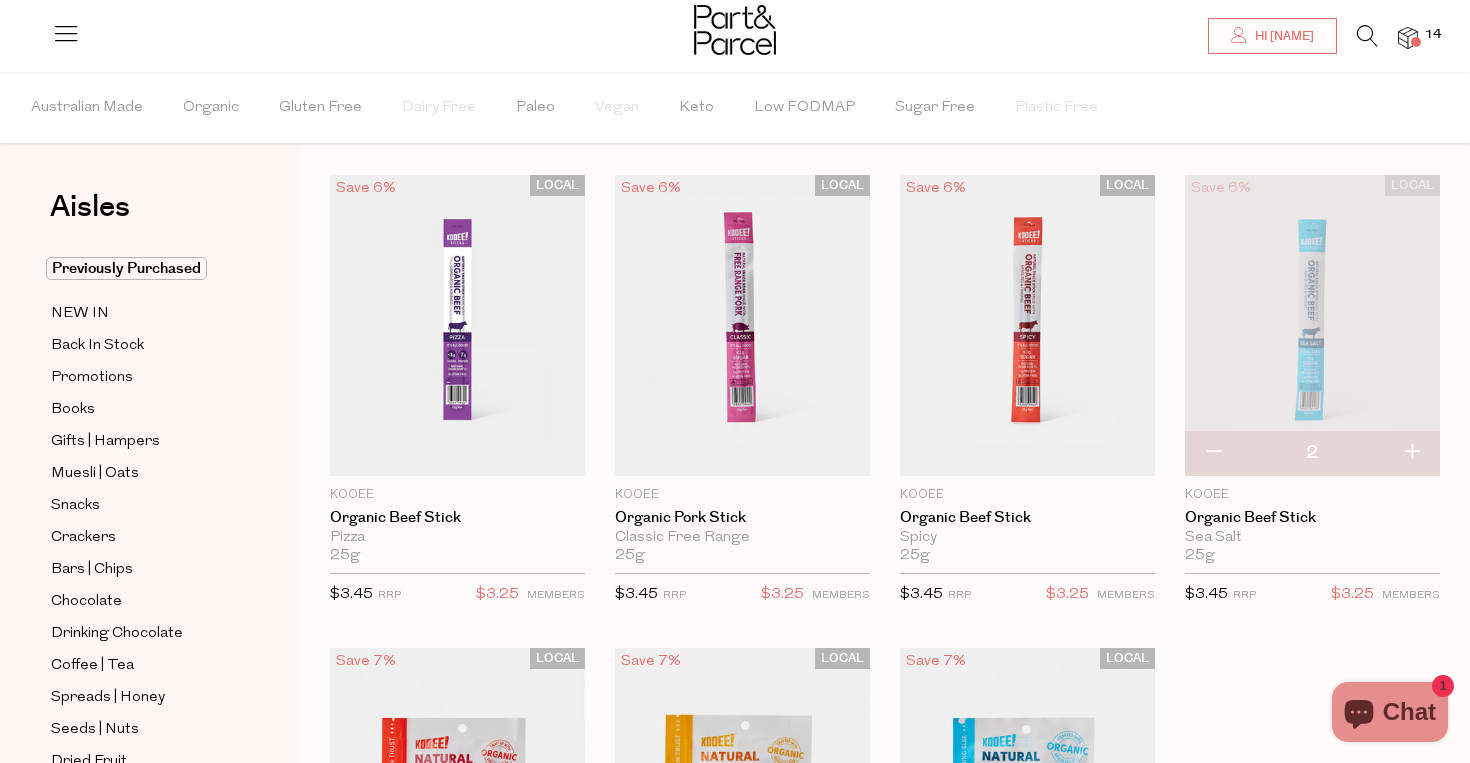 click at bounding box center [1411, 453] 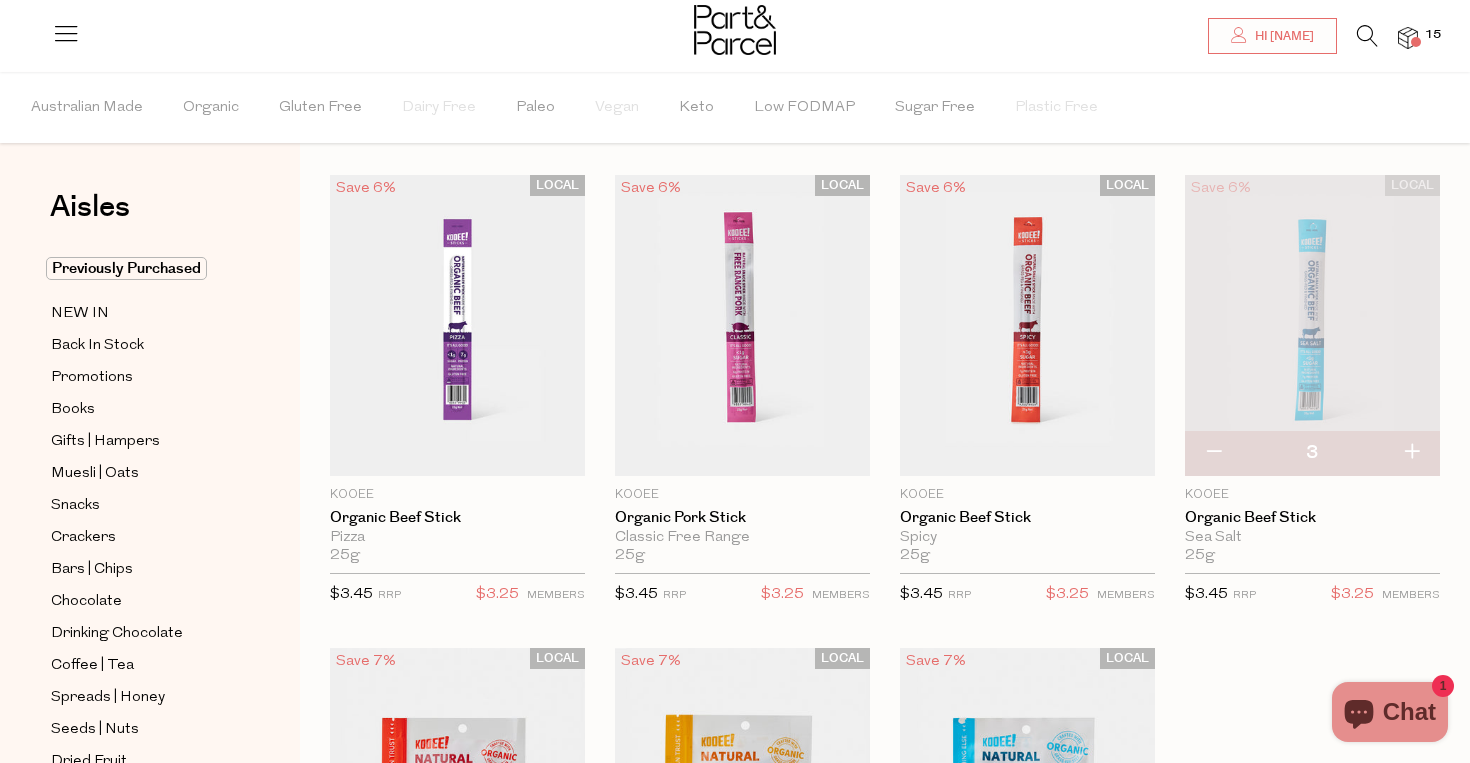 click at bounding box center (1411, 453) 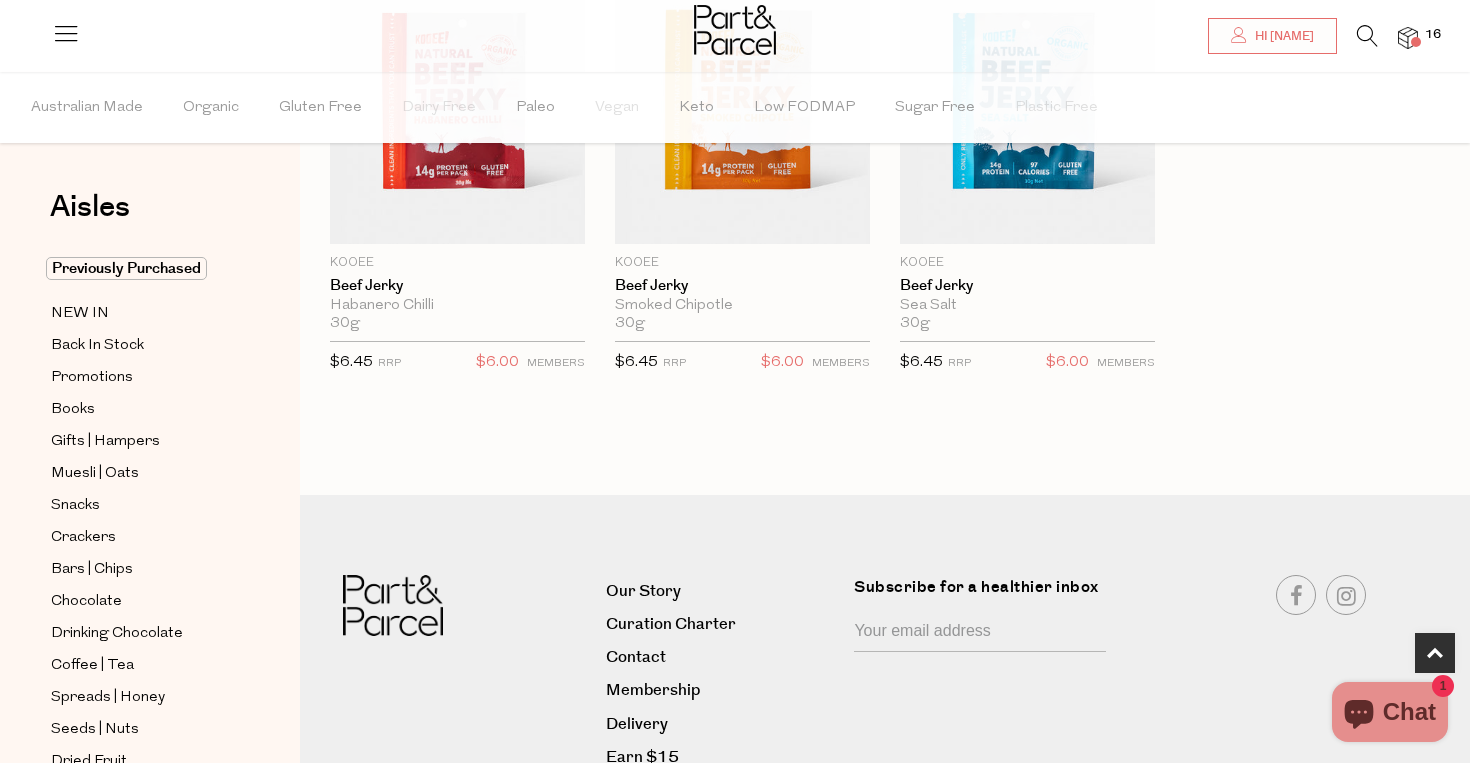scroll, scrollTop: 850, scrollLeft: 0, axis: vertical 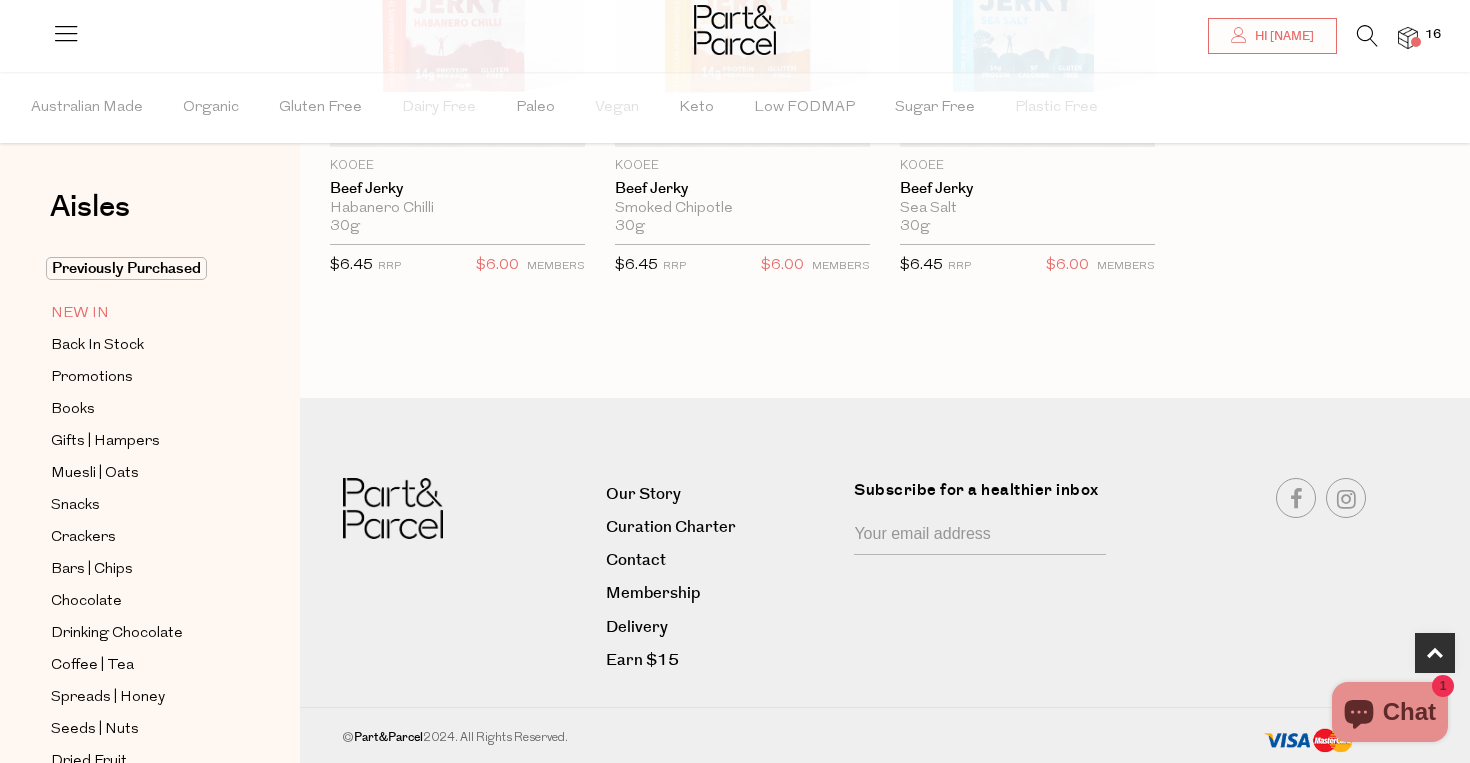 click on "NEW IN" at bounding box center (142, 313) 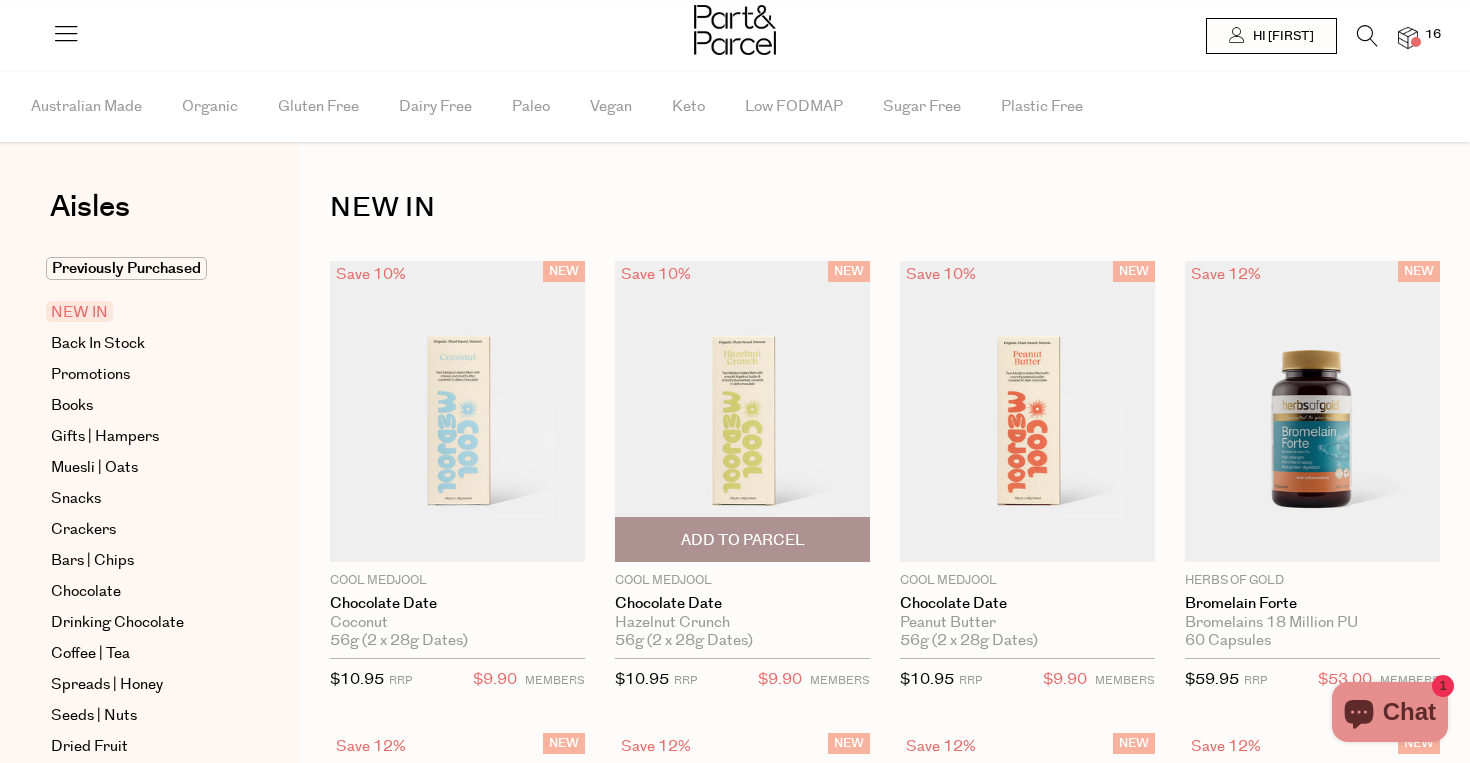 scroll, scrollTop: 0, scrollLeft: 0, axis: both 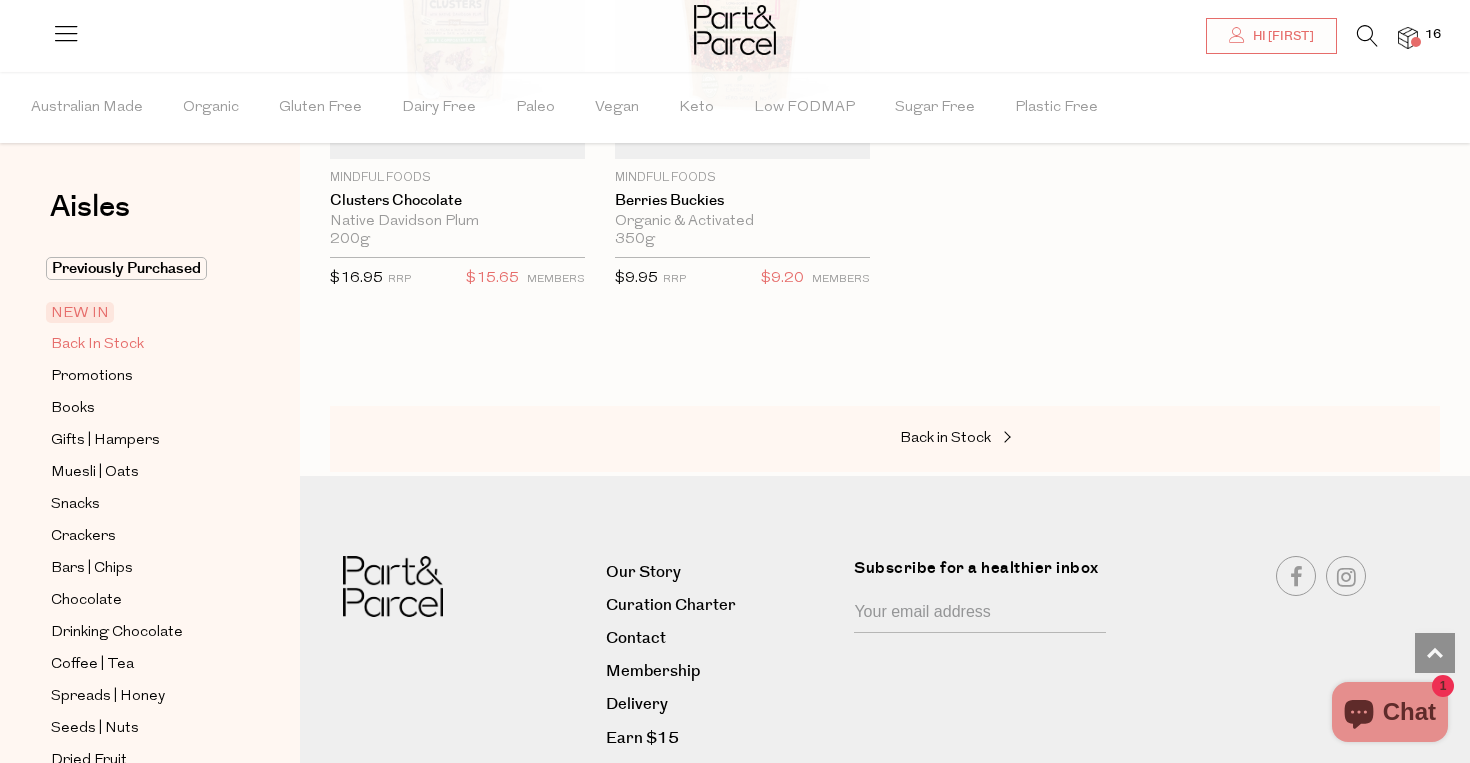 click on "Back In Stock" at bounding box center (97, 345) 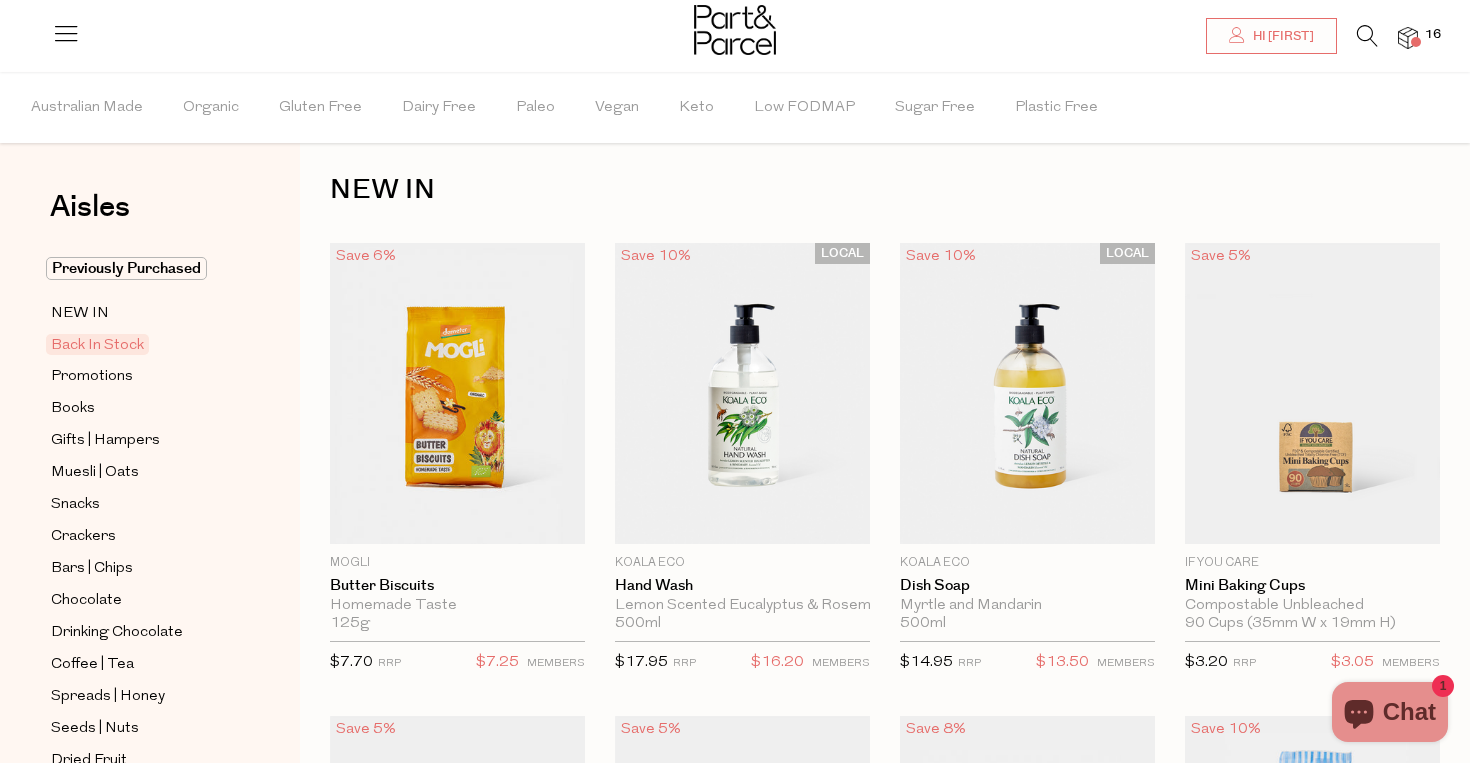 scroll, scrollTop: 0, scrollLeft: 0, axis: both 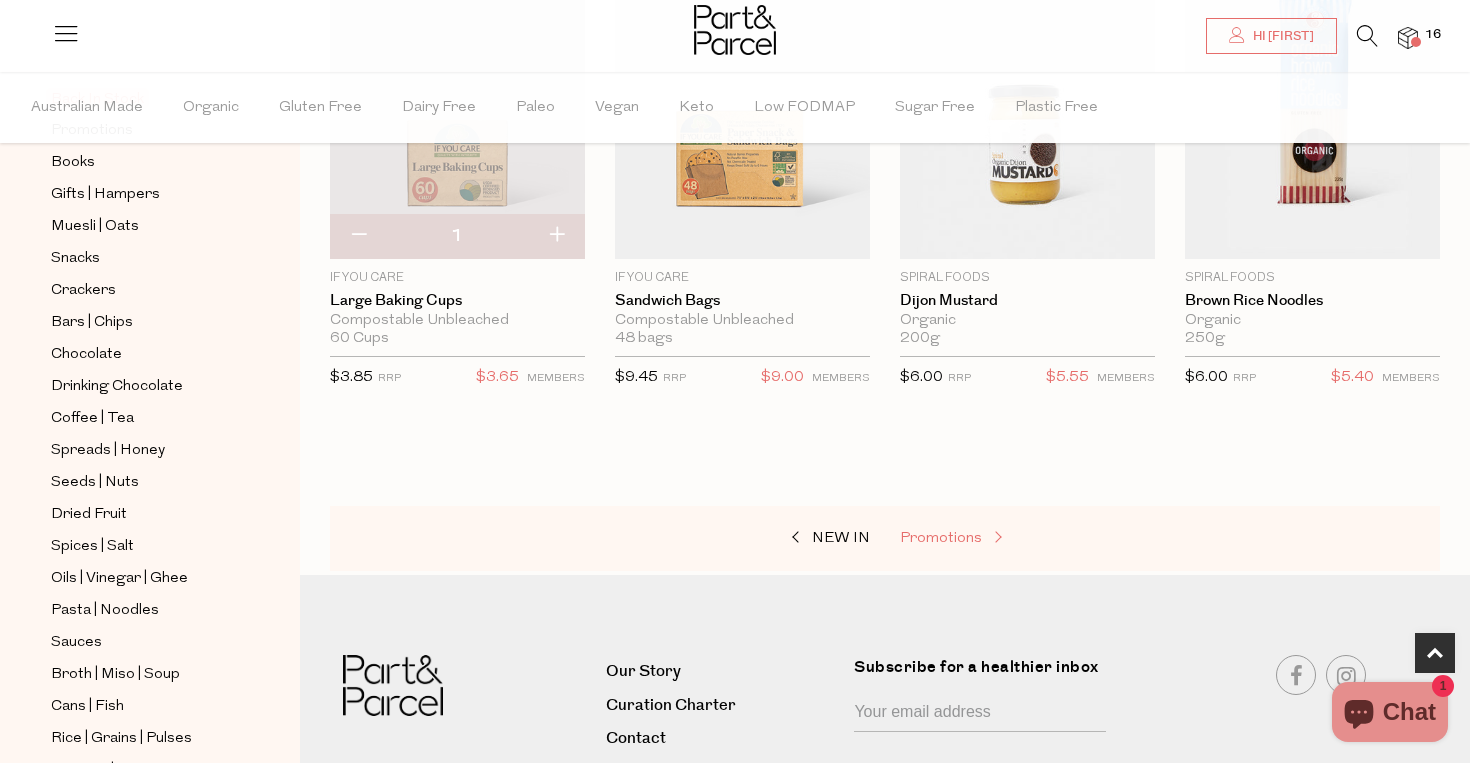 click on "Promotions" at bounding box center [941, 538] 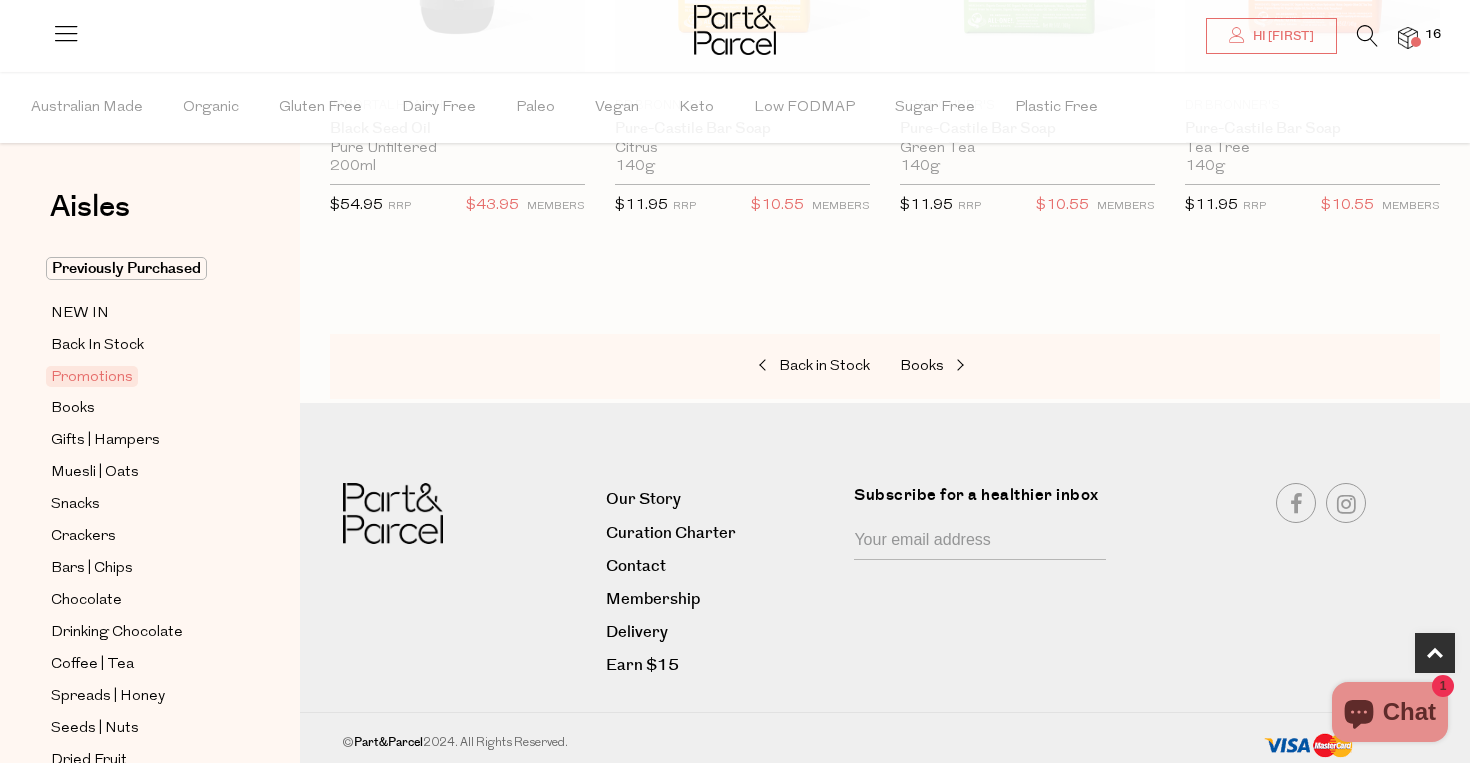 scroll, scrollTop: 953, scrollLeft: 0, axis: vertical 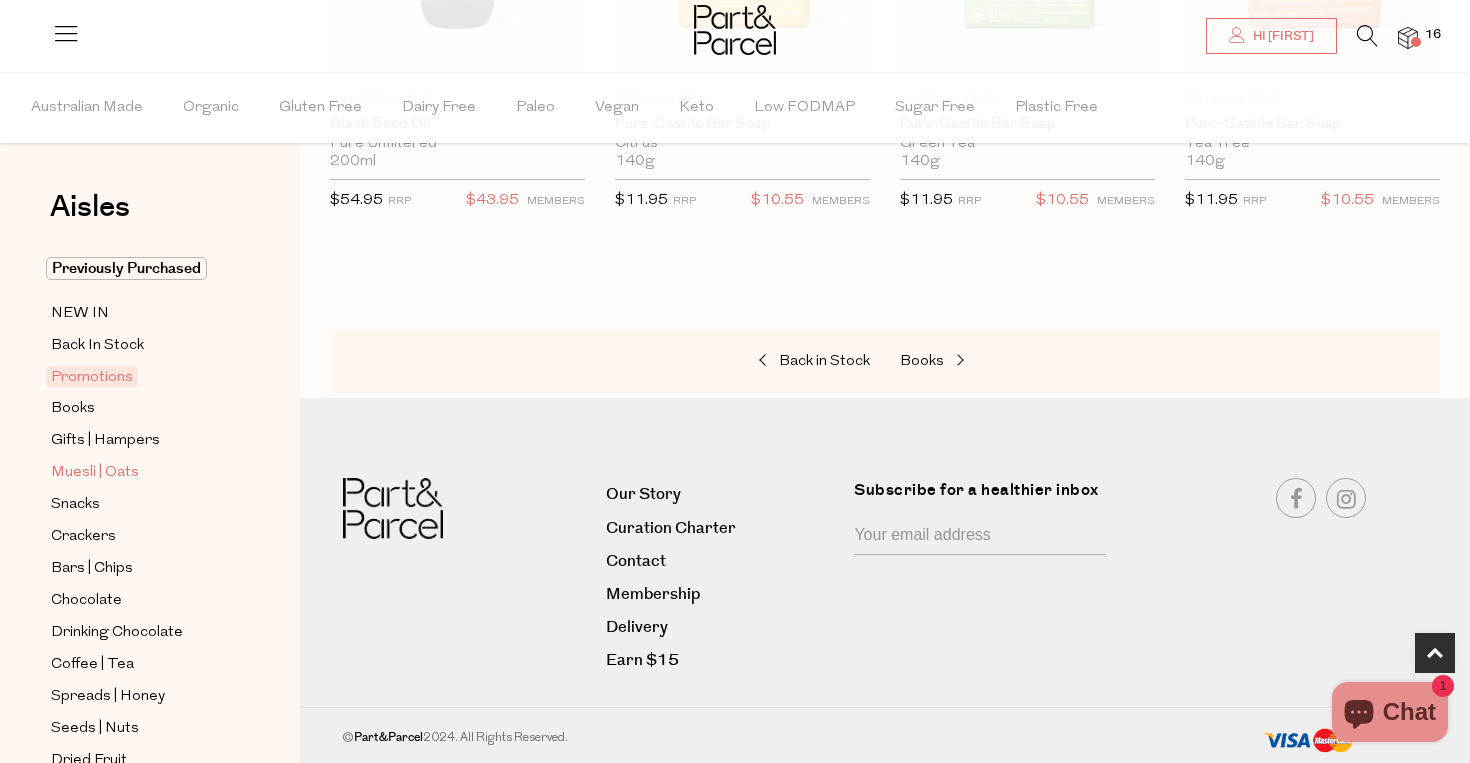 click on "Muesli | Oats" at bounding box center [95, 473] 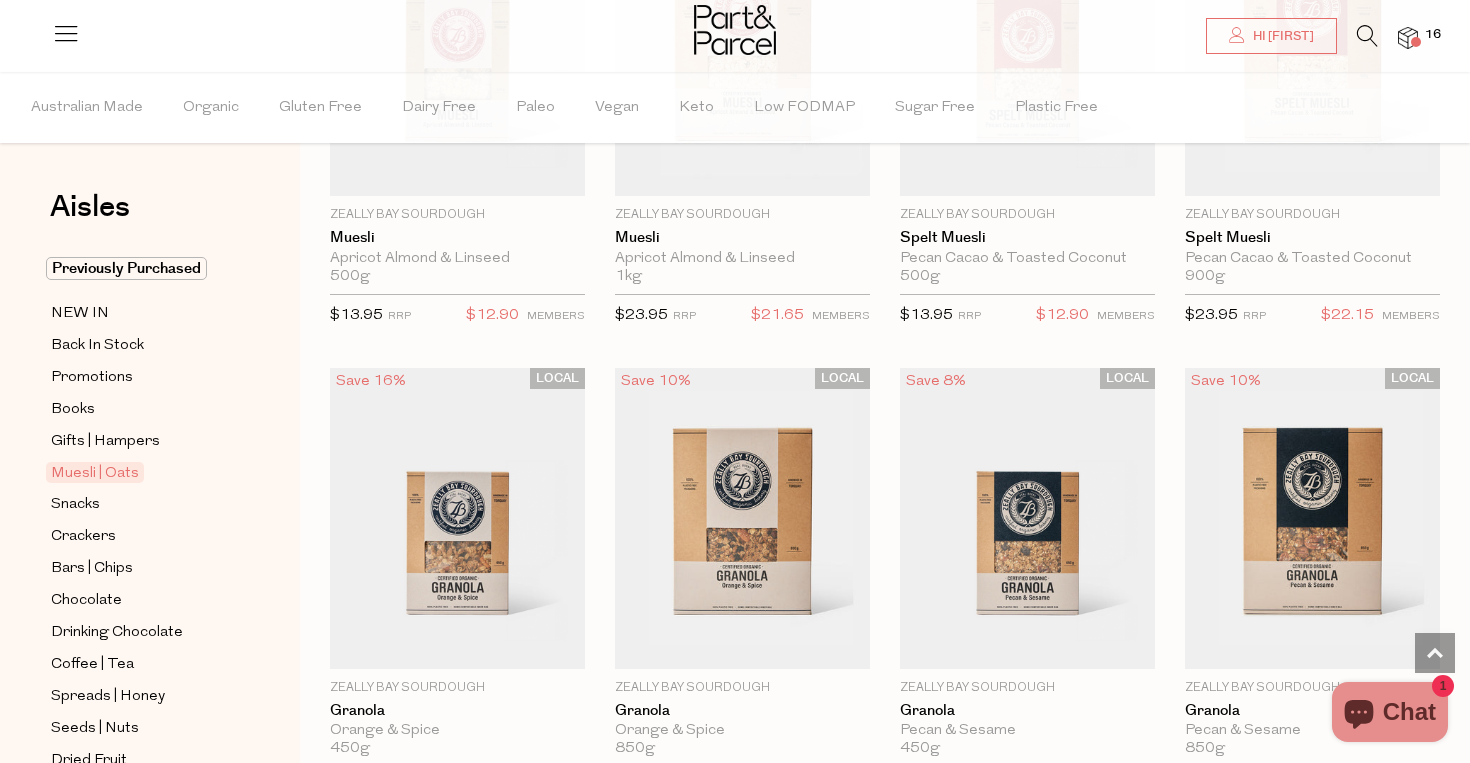 scroll, scrollTop: 3199, scrollLeft: 0, axis: vertical 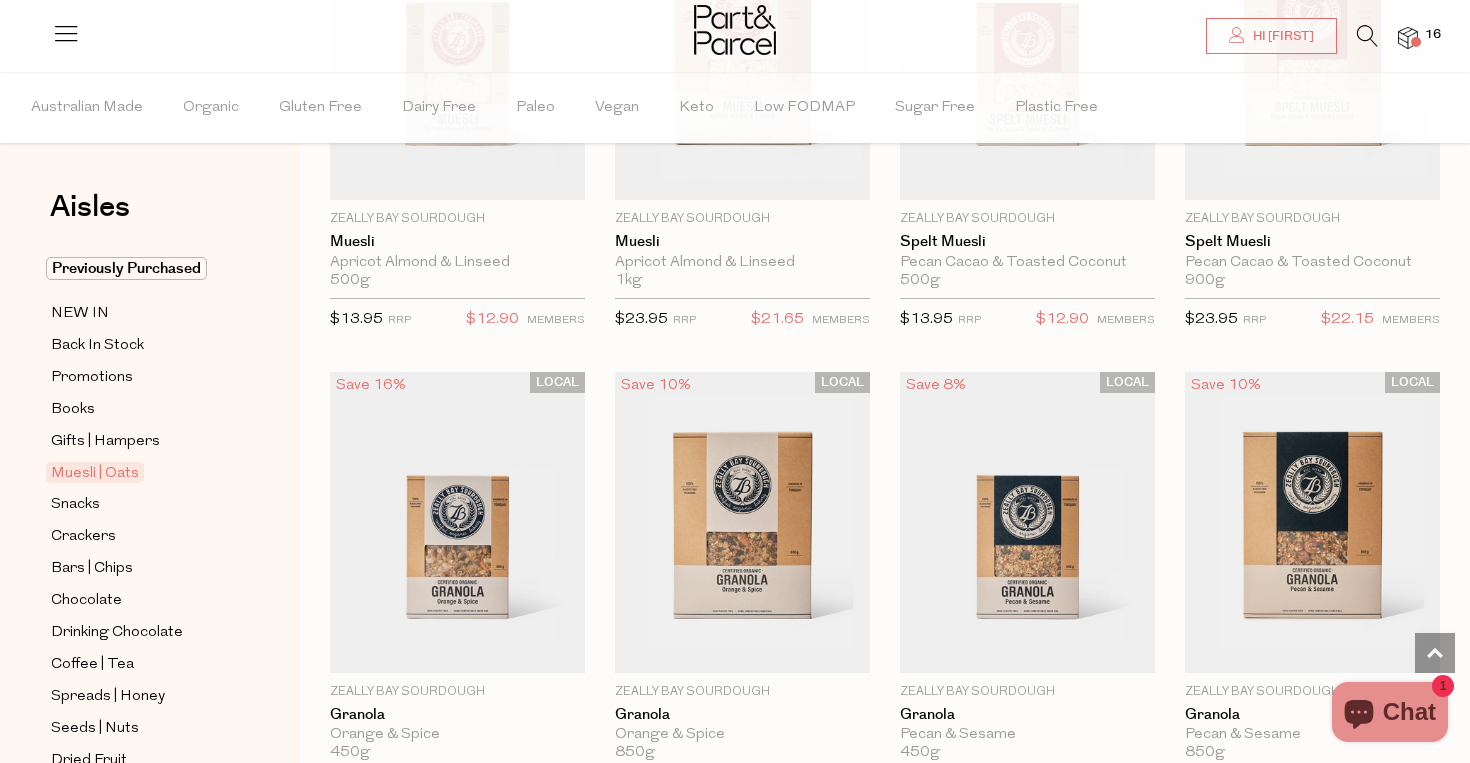 click at bounding box center (735, 32) 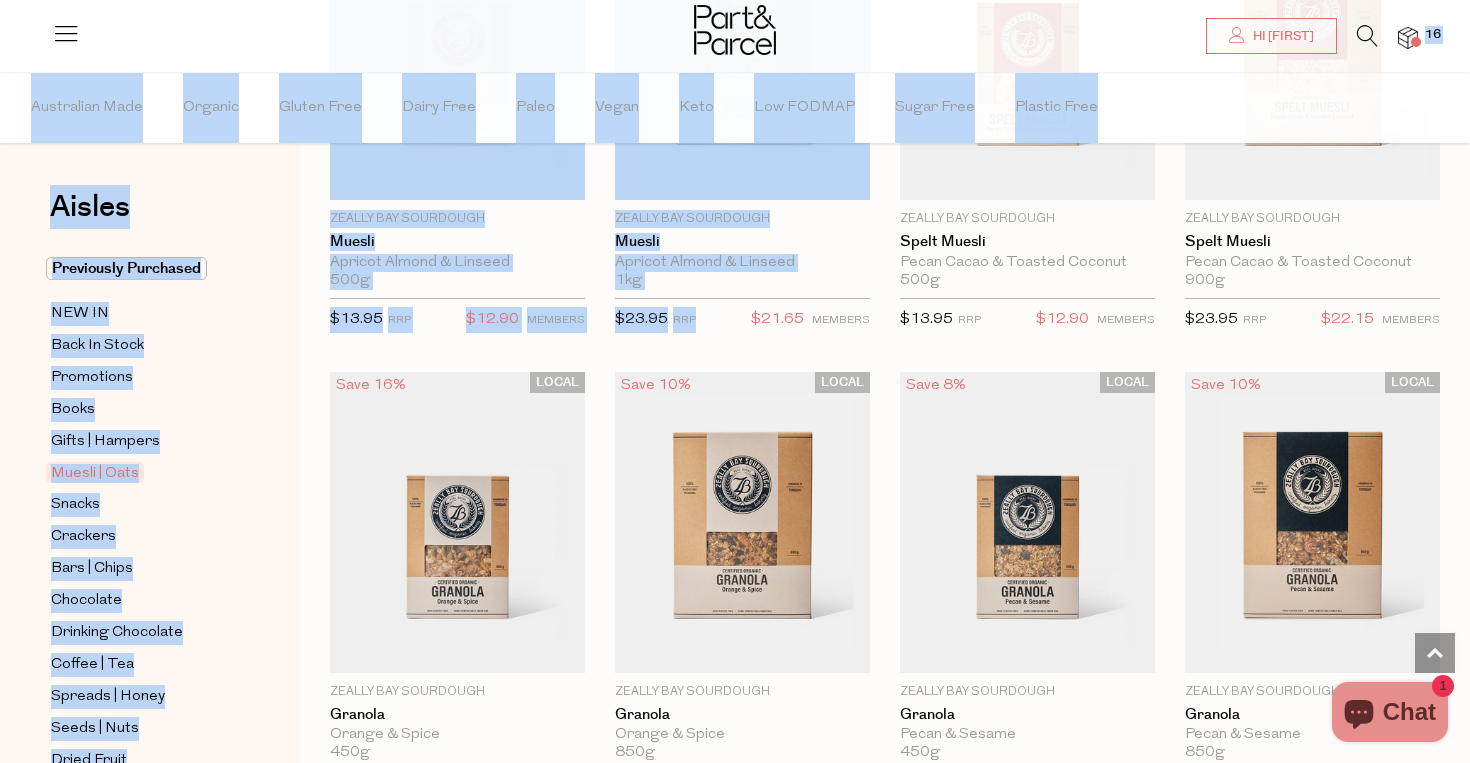 drag, startPoint x: 1413, startPoint y: 50, endPoint x: 689, endPoint y: 343, distance: 781.04095 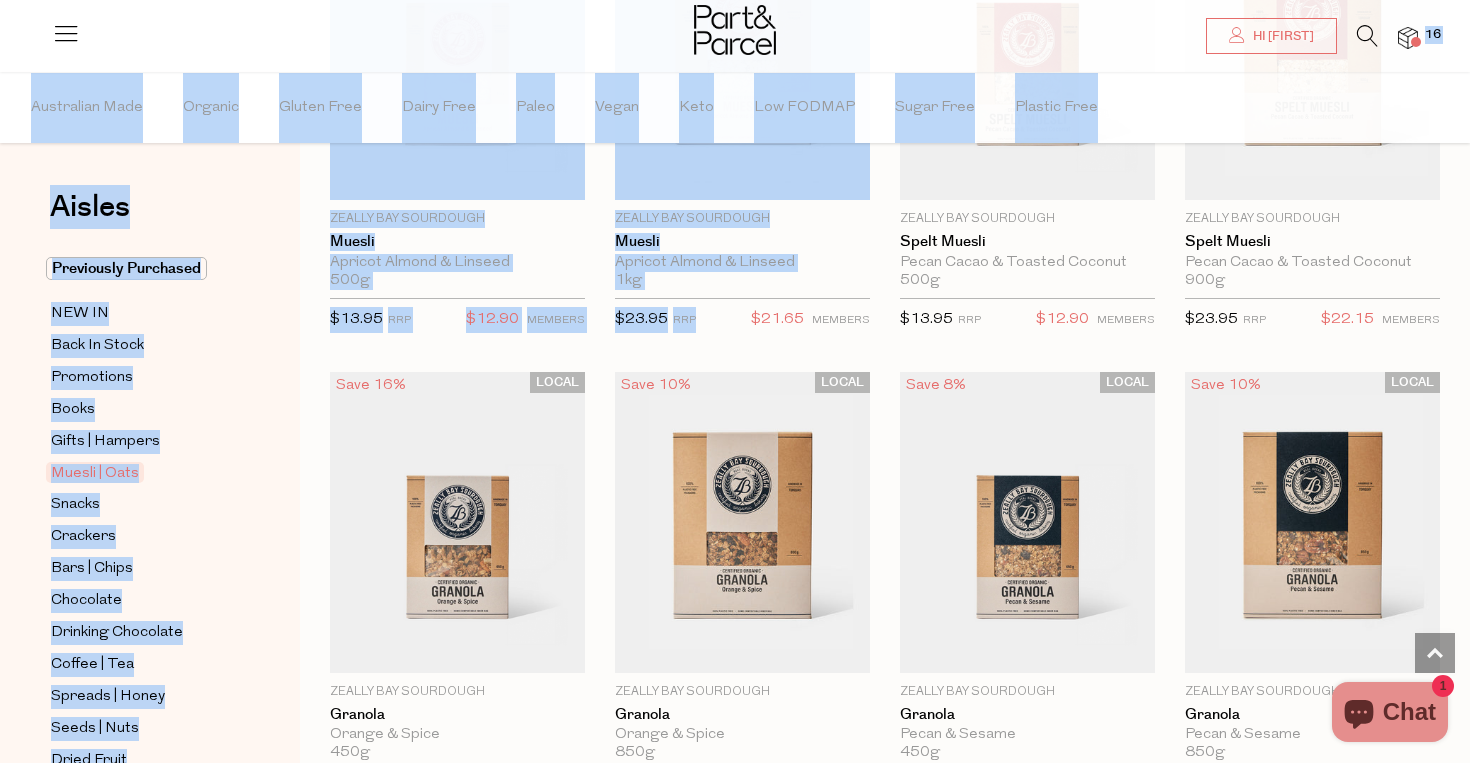 click on "Muesli | Oats" at bounding box center (142, 473) 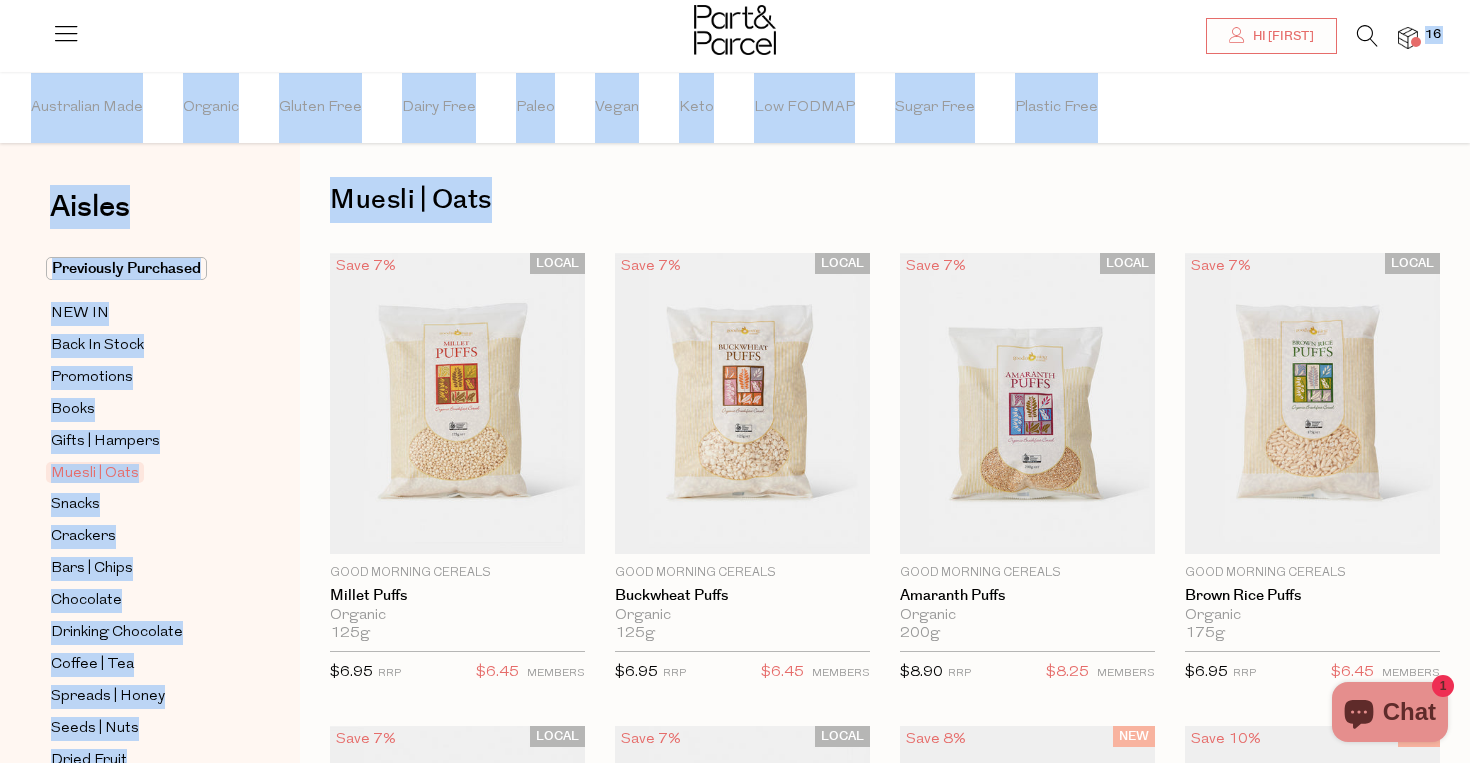 scroll, scrollTop: 0, scrollLeft: 0, axis: both 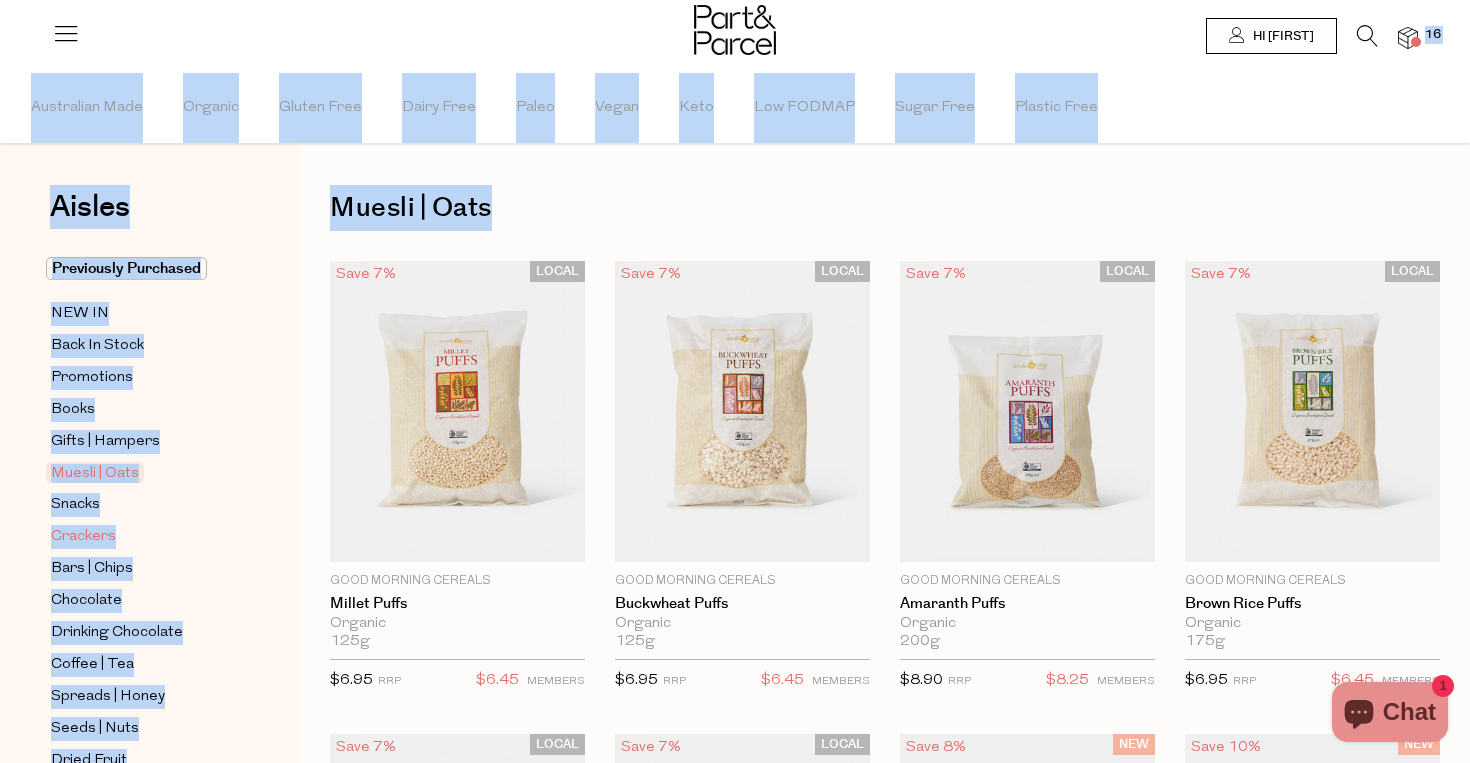 click on "Crackers" at bounding box center (83, 537) 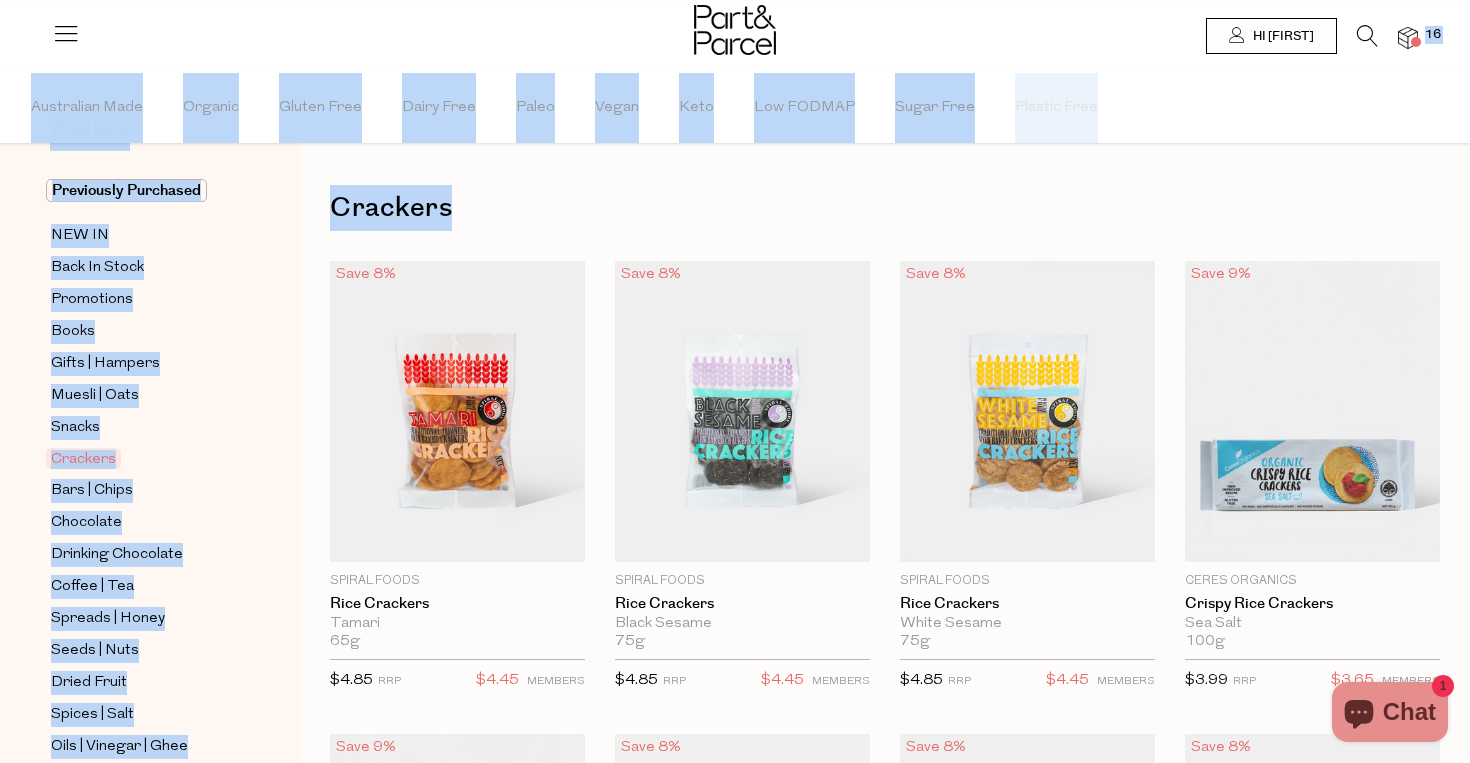 scroll, scrollTop: 79, scrollLeft: 0, axis: vertical 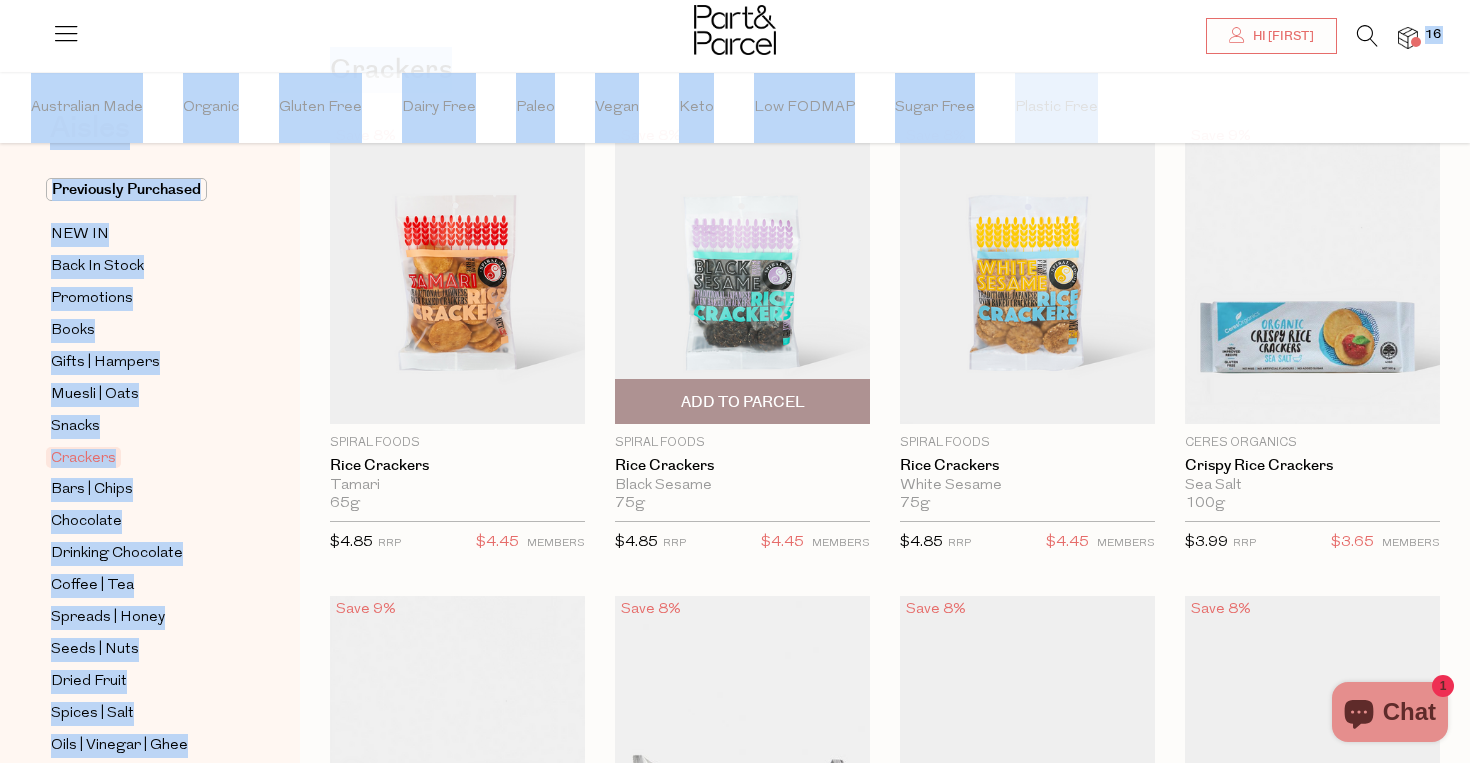 click on "Add To Parcel" at bounding box center (743, 402) 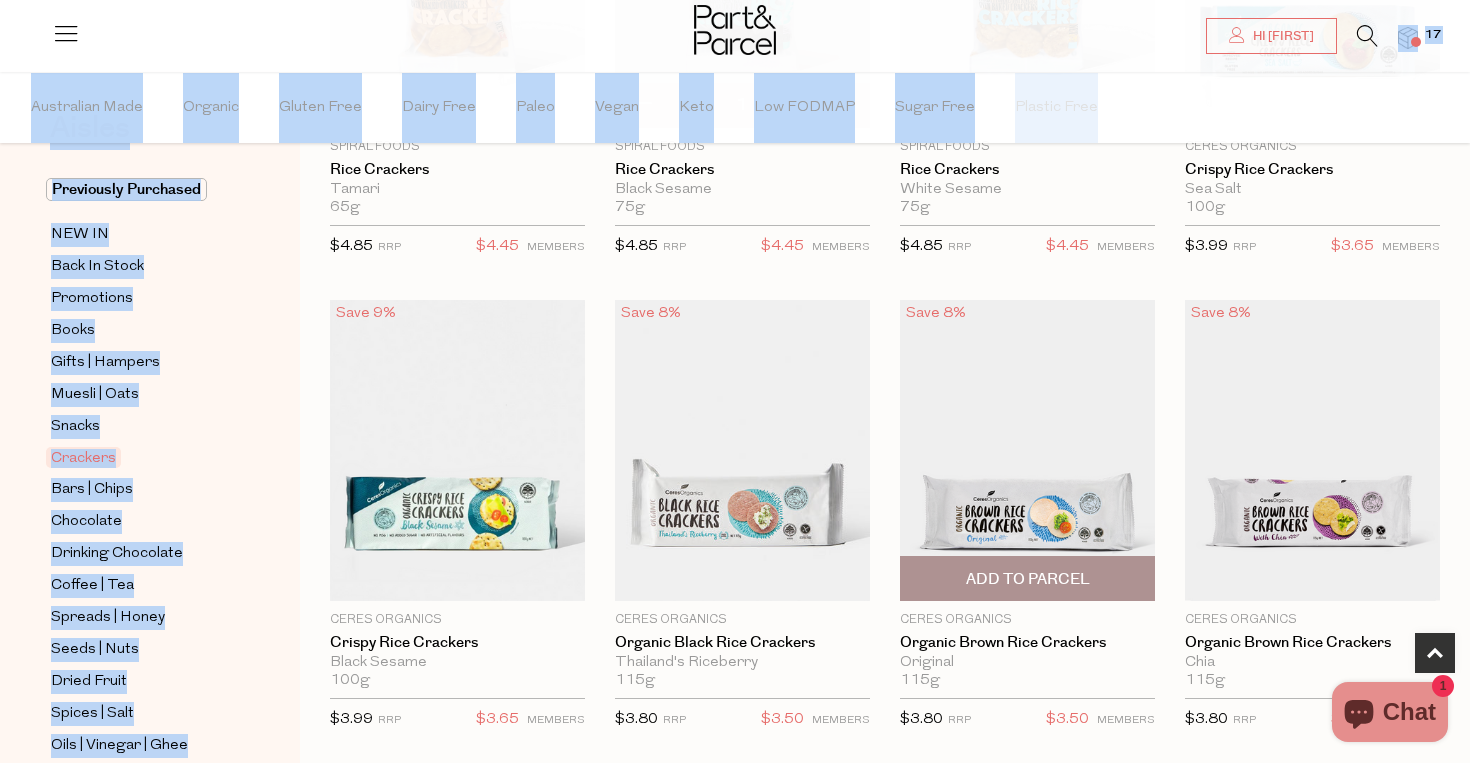 scroll, scrollTop: 439, scrollLeft: 0, axis: vertical 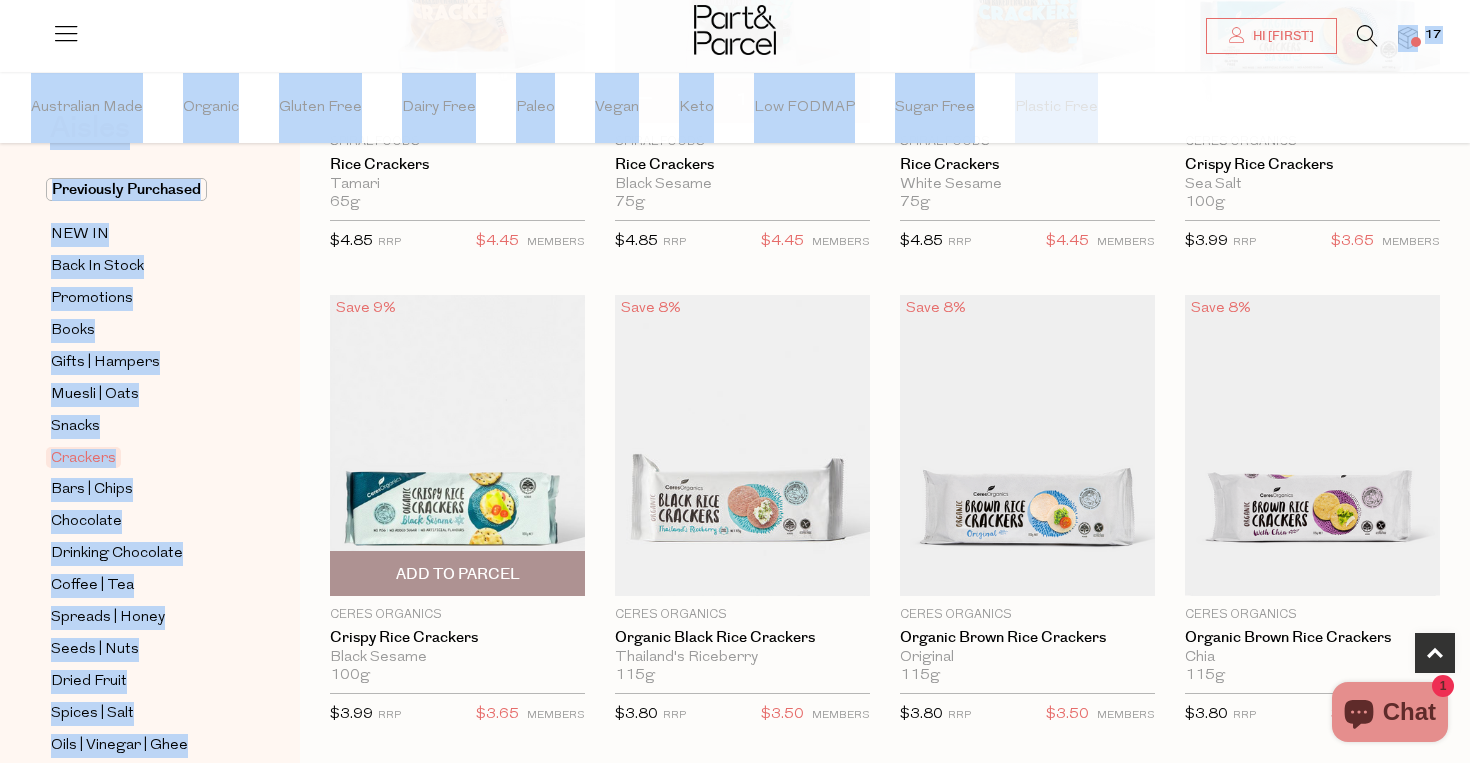 click at bounding box center [457, 445] 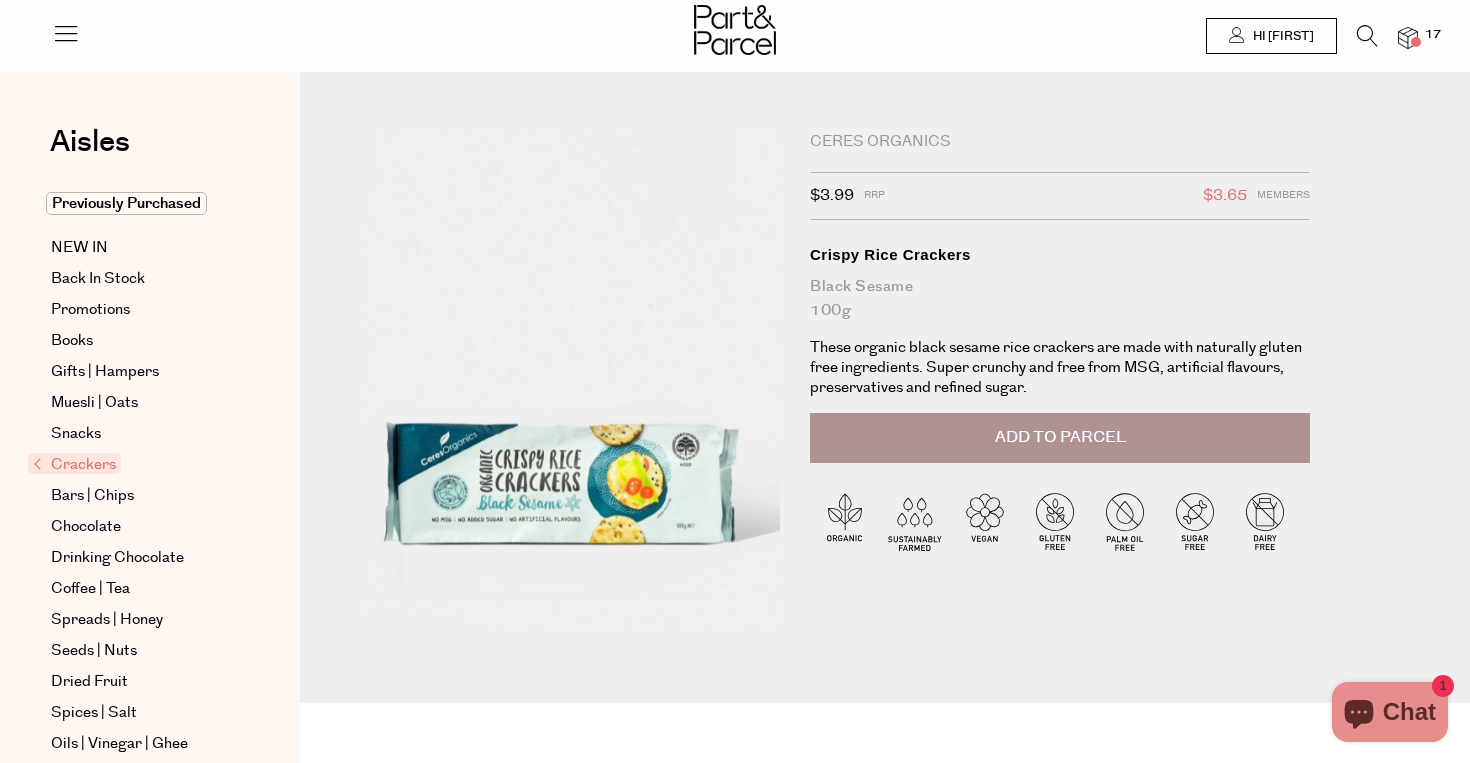 scroll, scrollTop: 0, scrollLeft: 0, axis: both 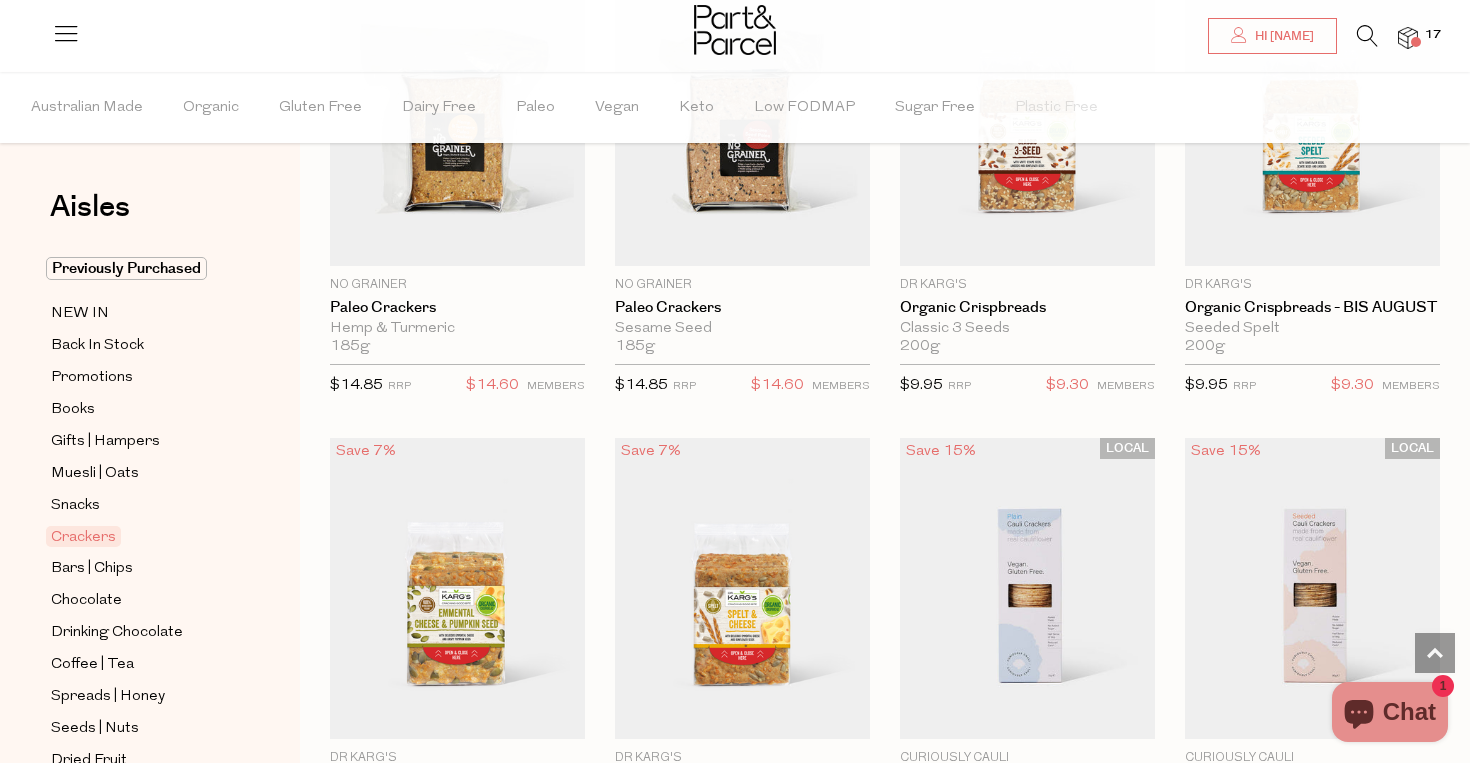 click on "17" at bounding box center (1398, 38) 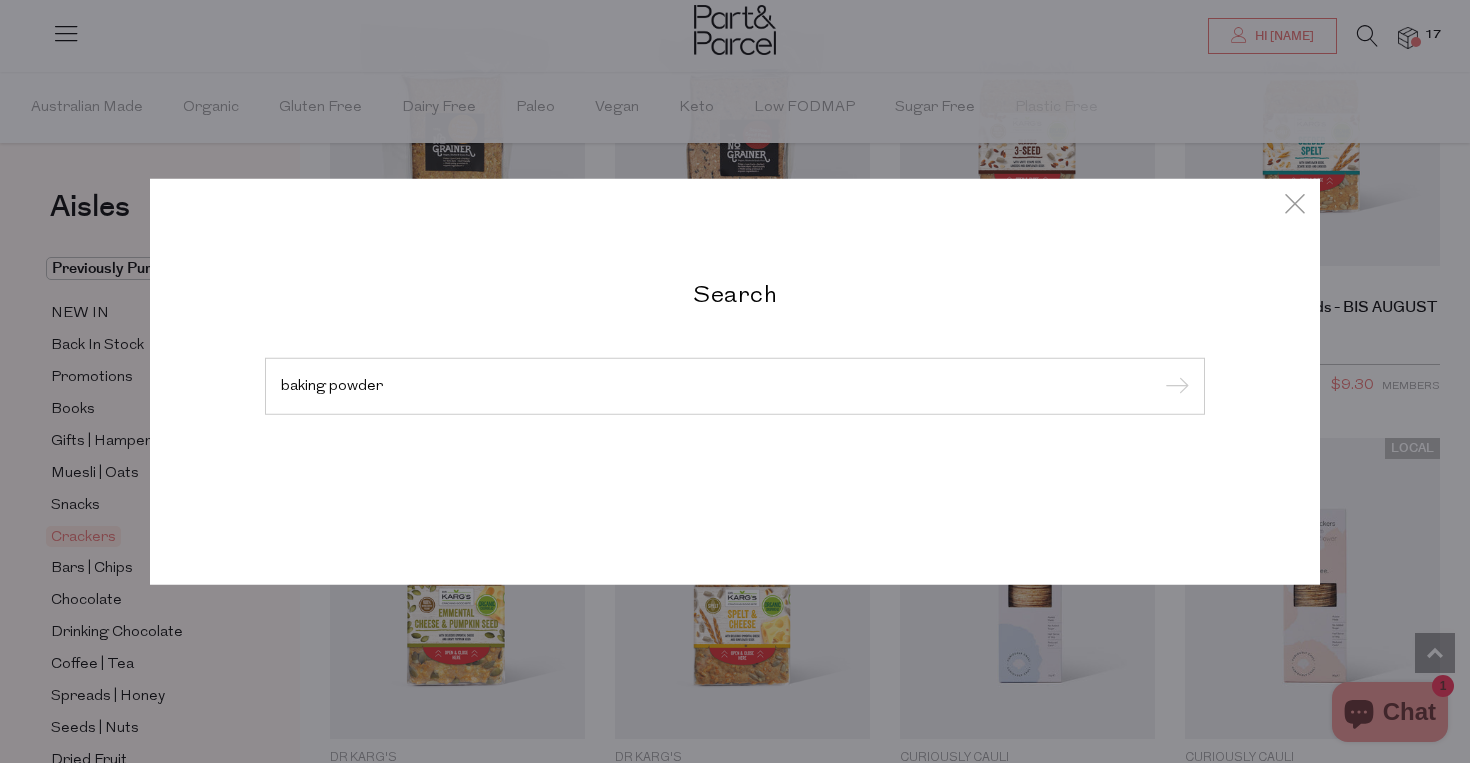 type on "baking powder" 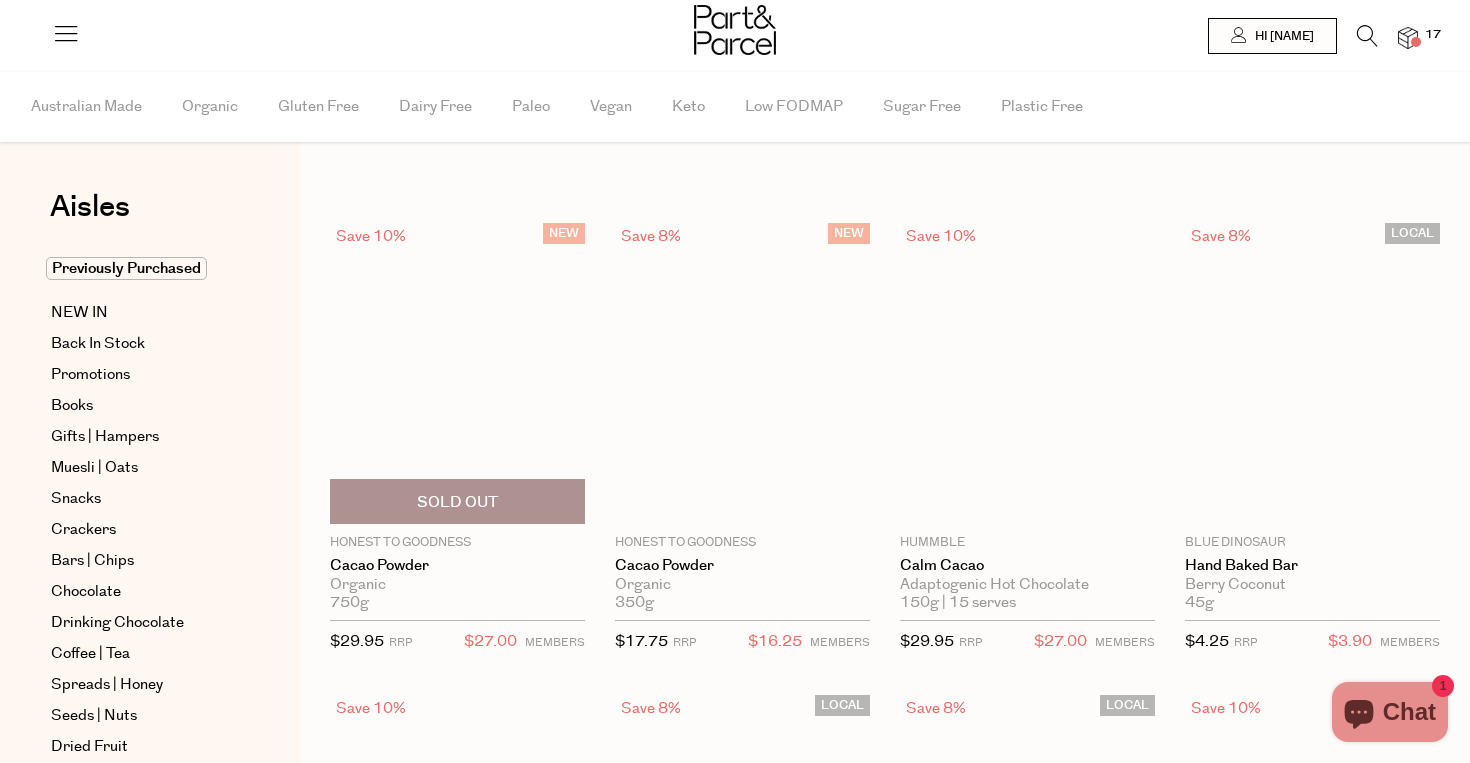 scroll, scrollTop: 0, scrollLeft: 0, axis: both 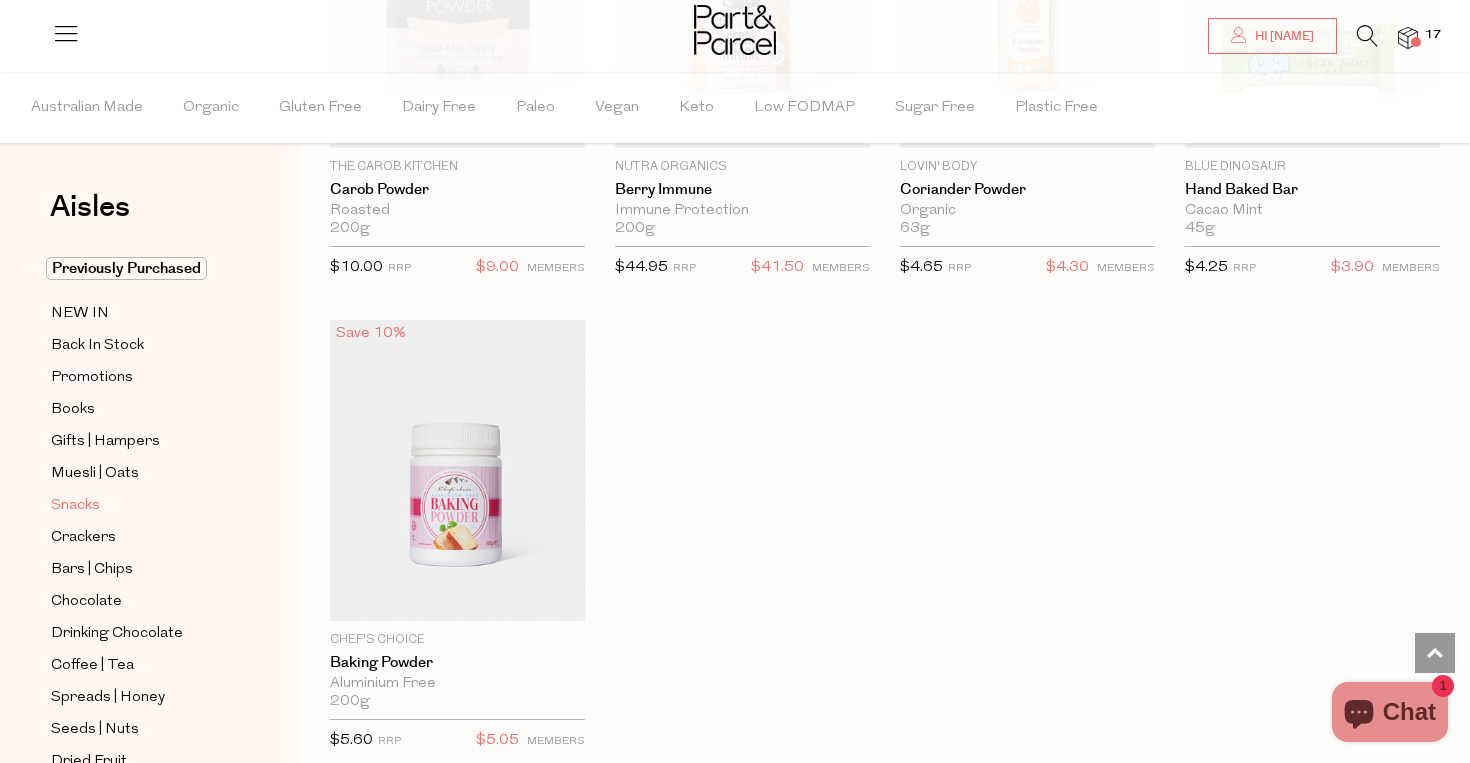 click on "Snacks" at bounding box center [75, 506] 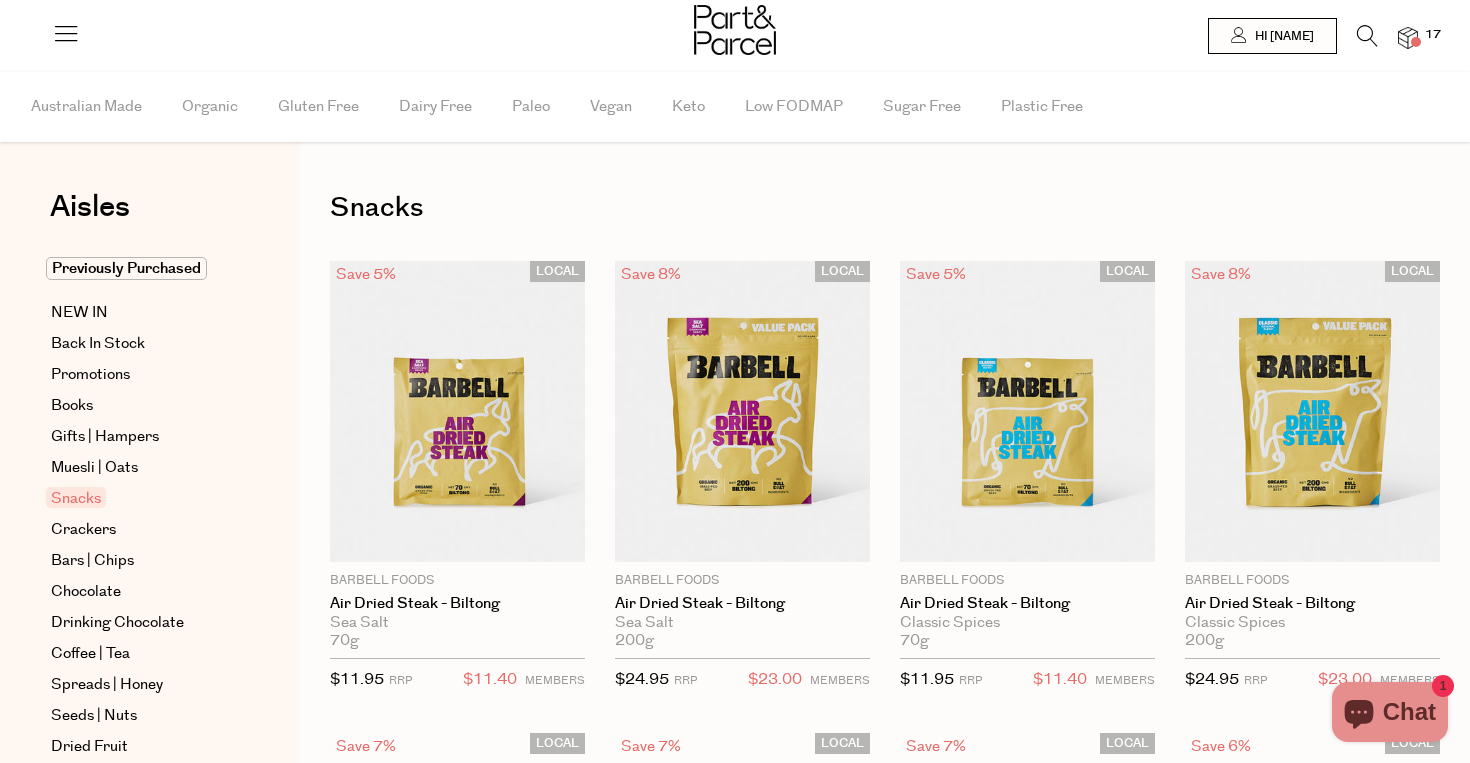 scroll, scrollTop: 0, scrollLeft: 0, axis: both 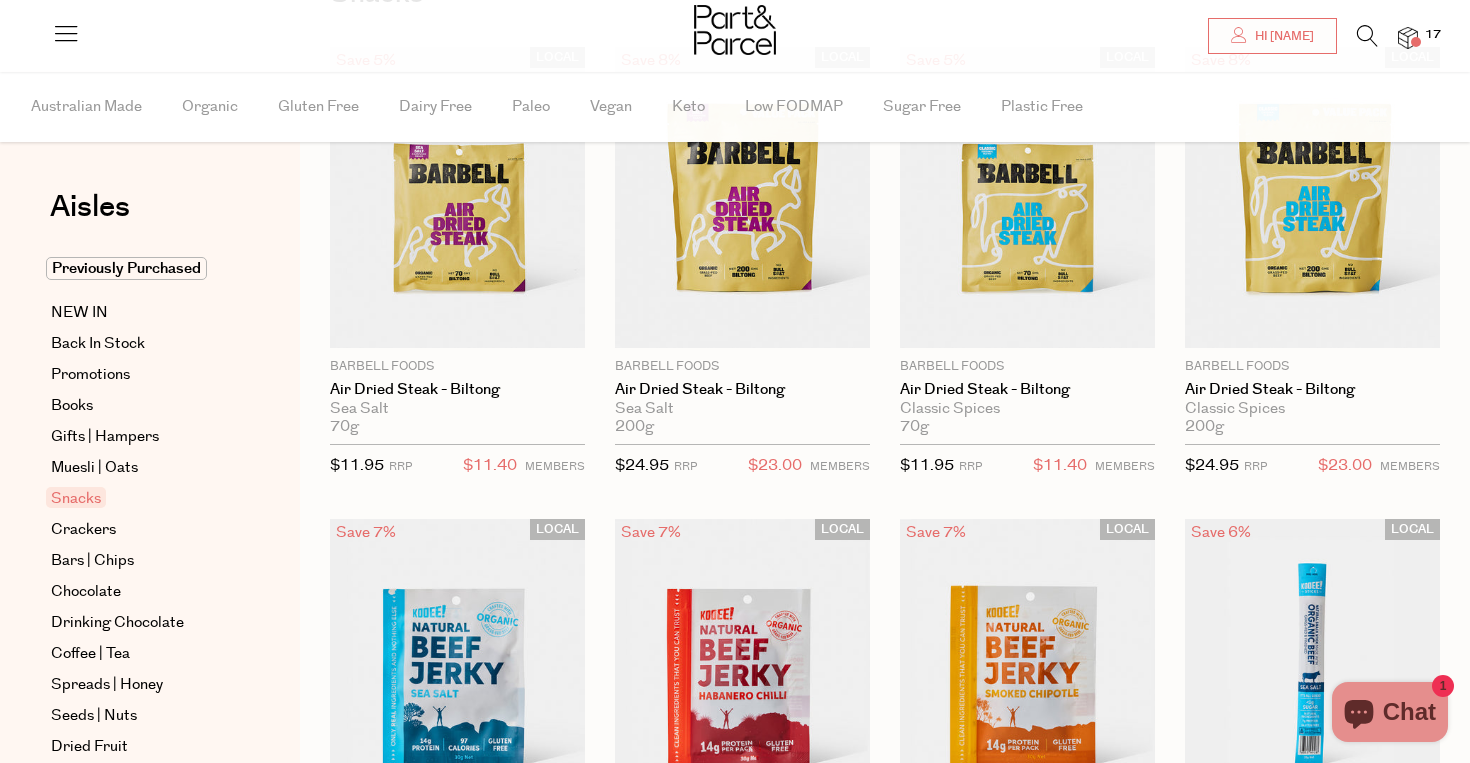 type on "4" 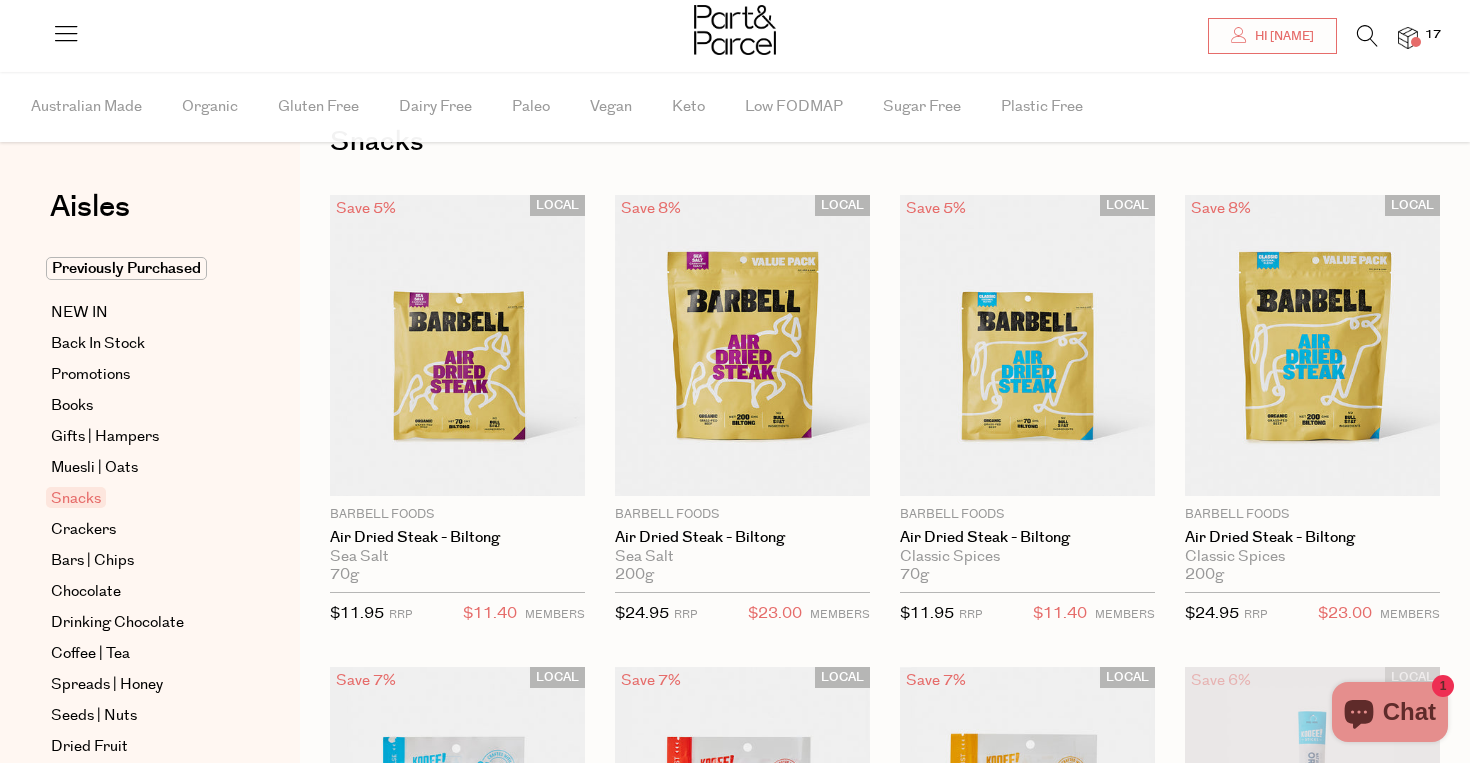 scroll, scrollTop: 65, scrollLeft: 0, axis: vertical 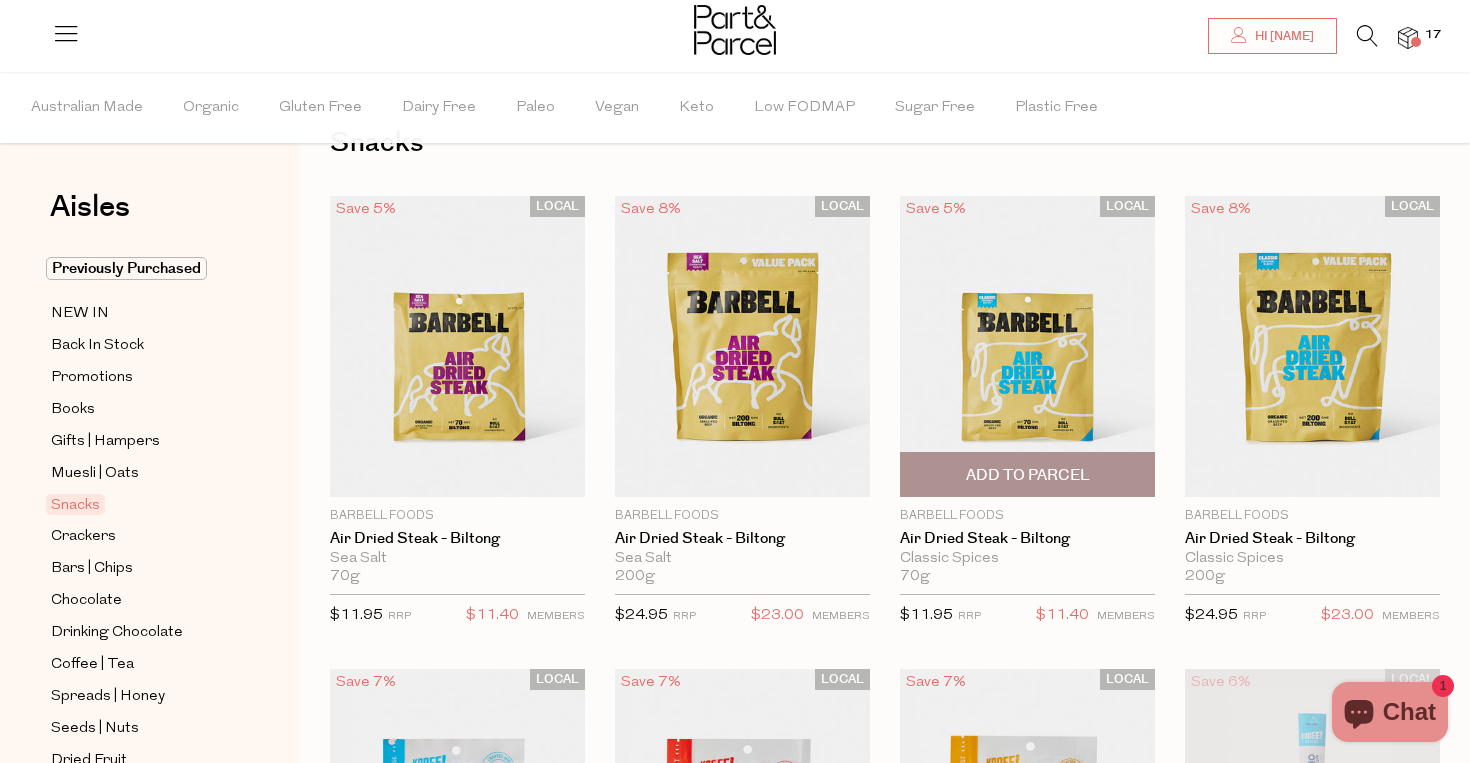click on "Add To Parcel" at bounding box center (1028, 475) 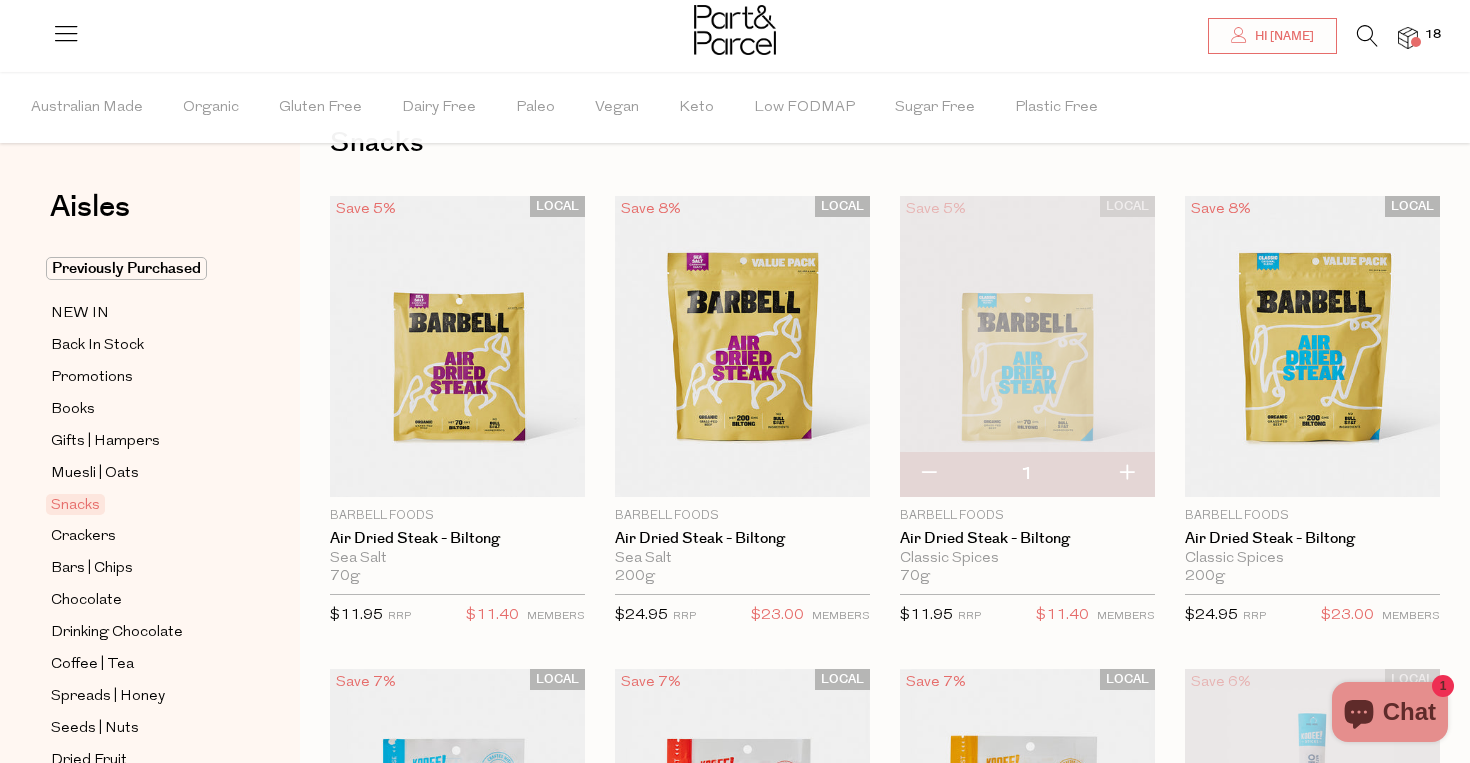 click at bounding box center [1126, 474] 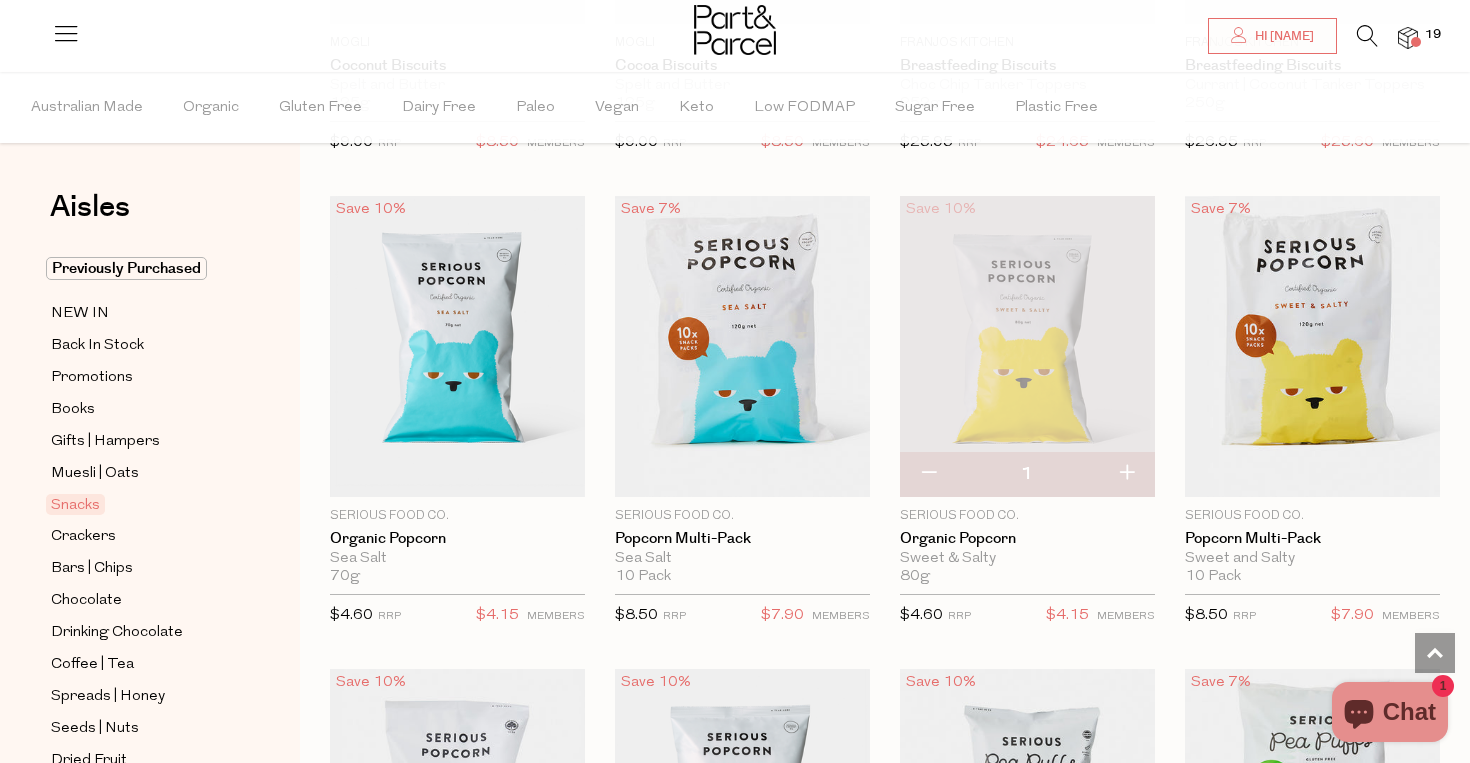 scroll, scrollTop: 4791, scrollLeft: 0, axis: vertical 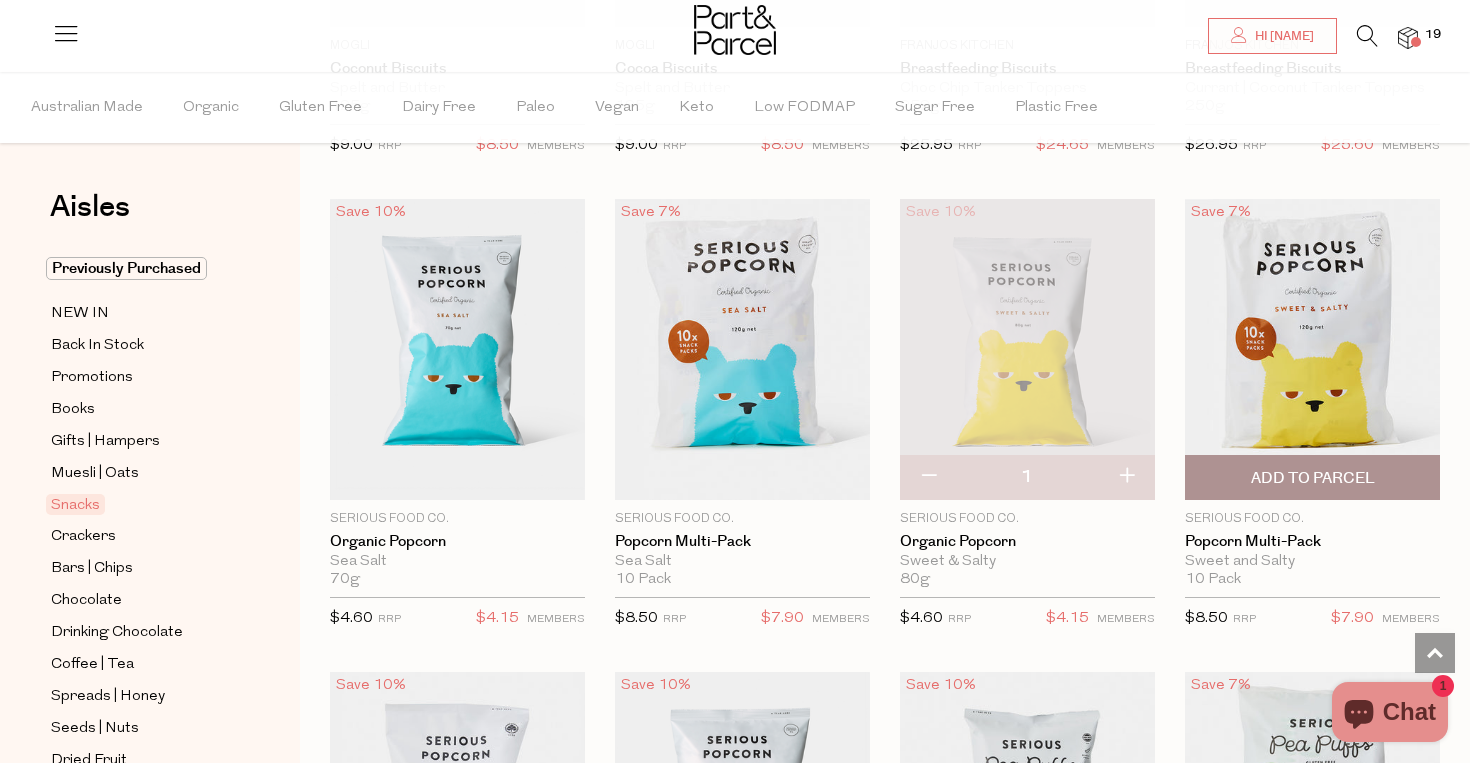 click on "Add To Parcel" at bounding box center [1313, 478] 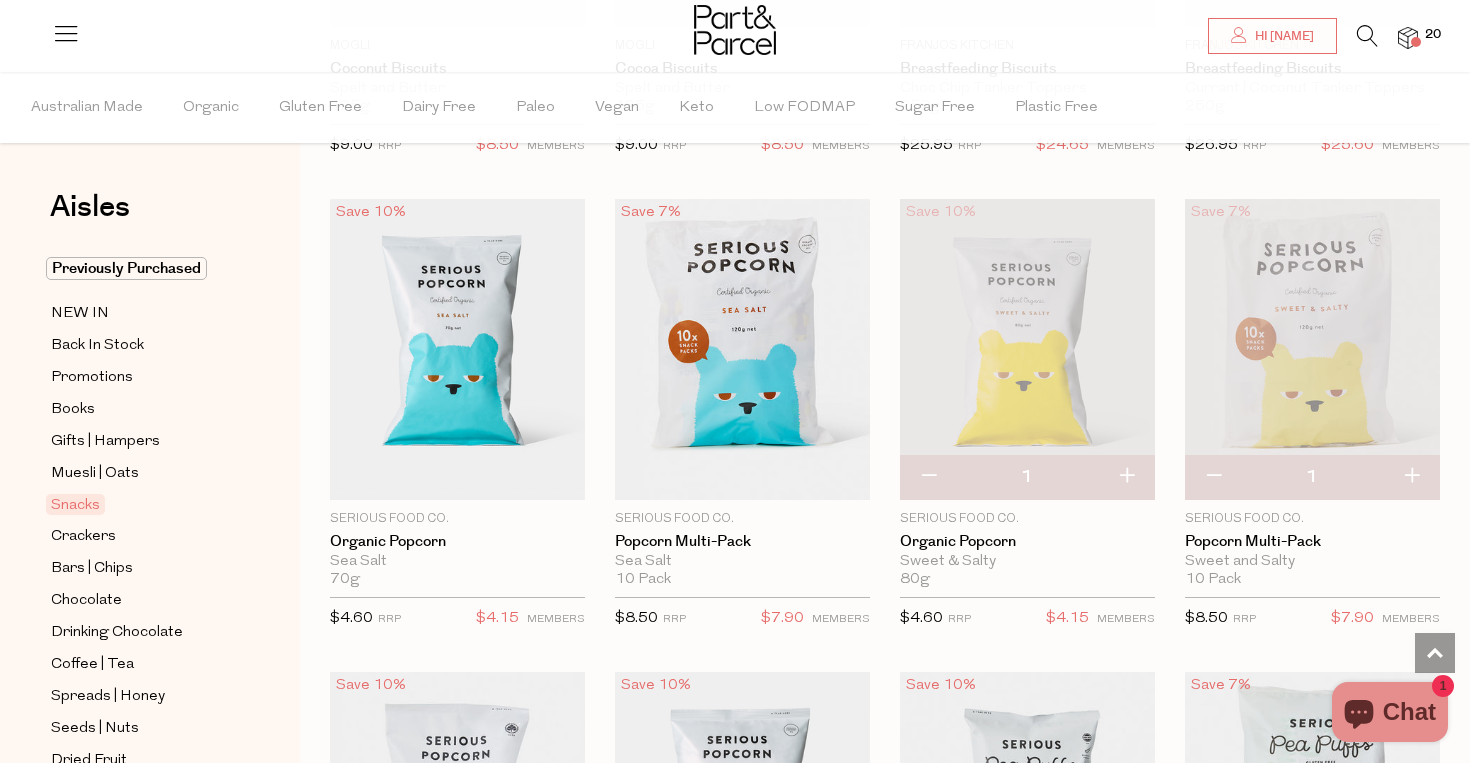 click at bounding box center [928, 477] 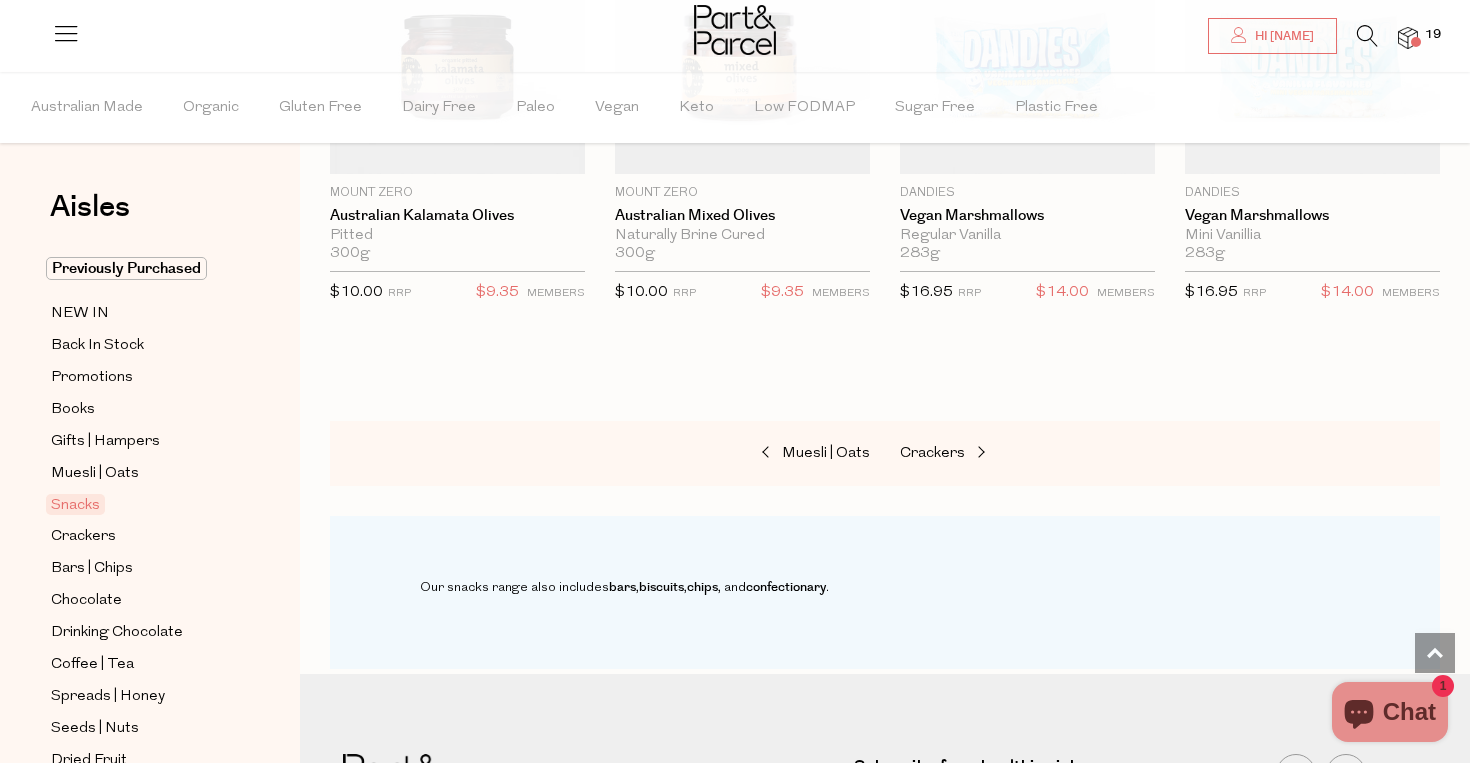 scroll, scrollTop: 8114, scrollLeft: 0, axis: vertical 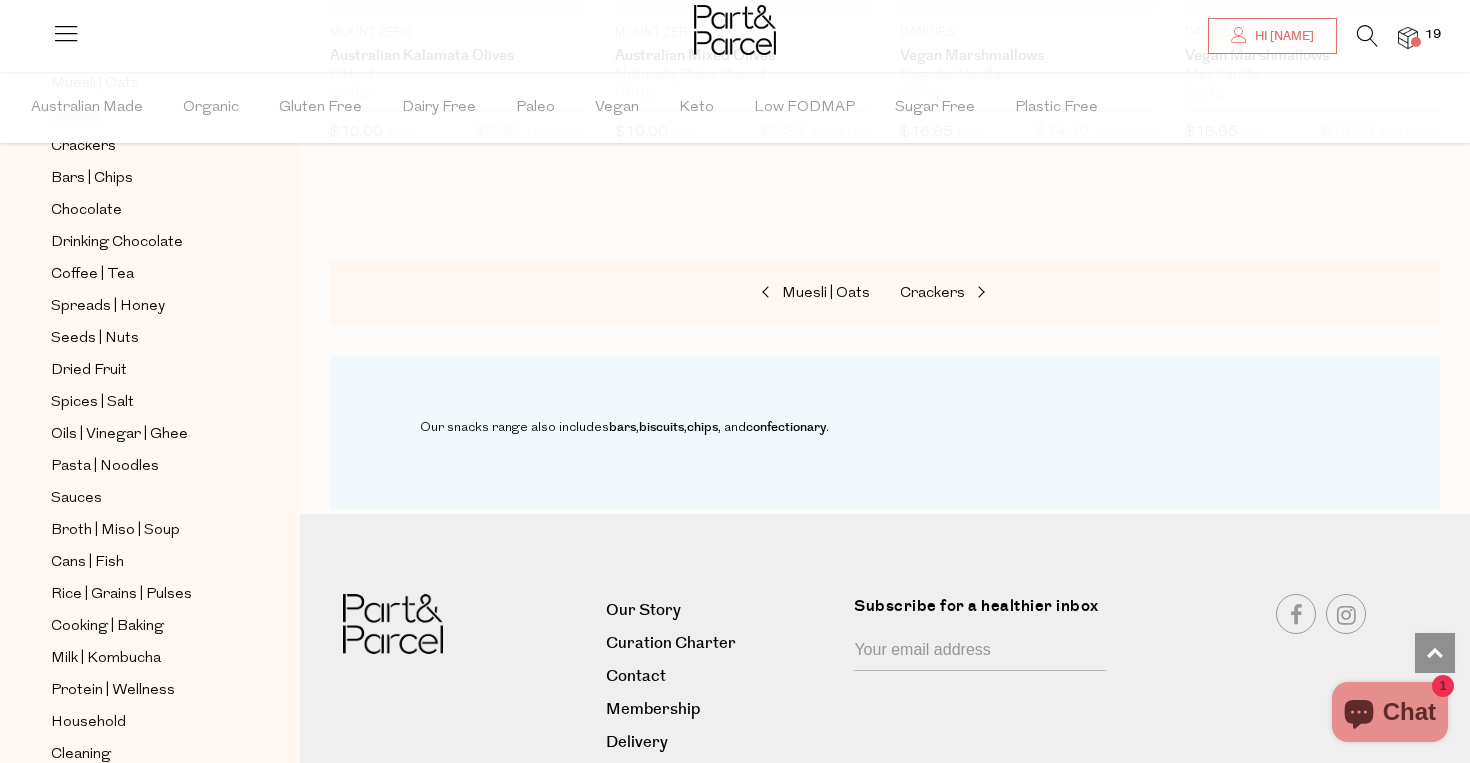 click on "Previously Purchased
NEW IN
Back In Stock
Promotions
Books
Gifts | Hampers
Muesli | Oats
Snacks
Crackers
Bars | Chips
Chocolate
Drinking Chocolate" at bounding box center (150, 381) 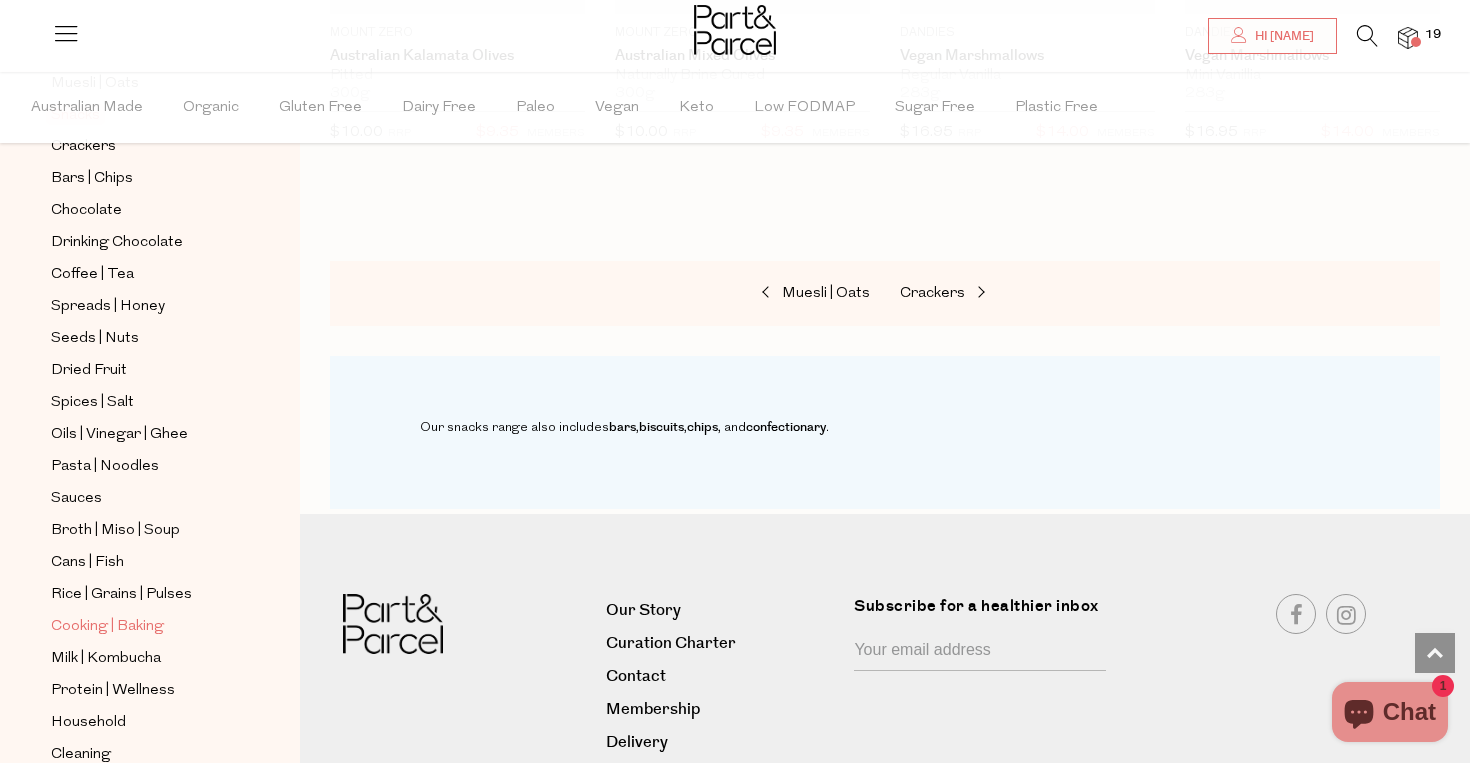 click on "Cooking | Baking" at bounding box center [107, 627] 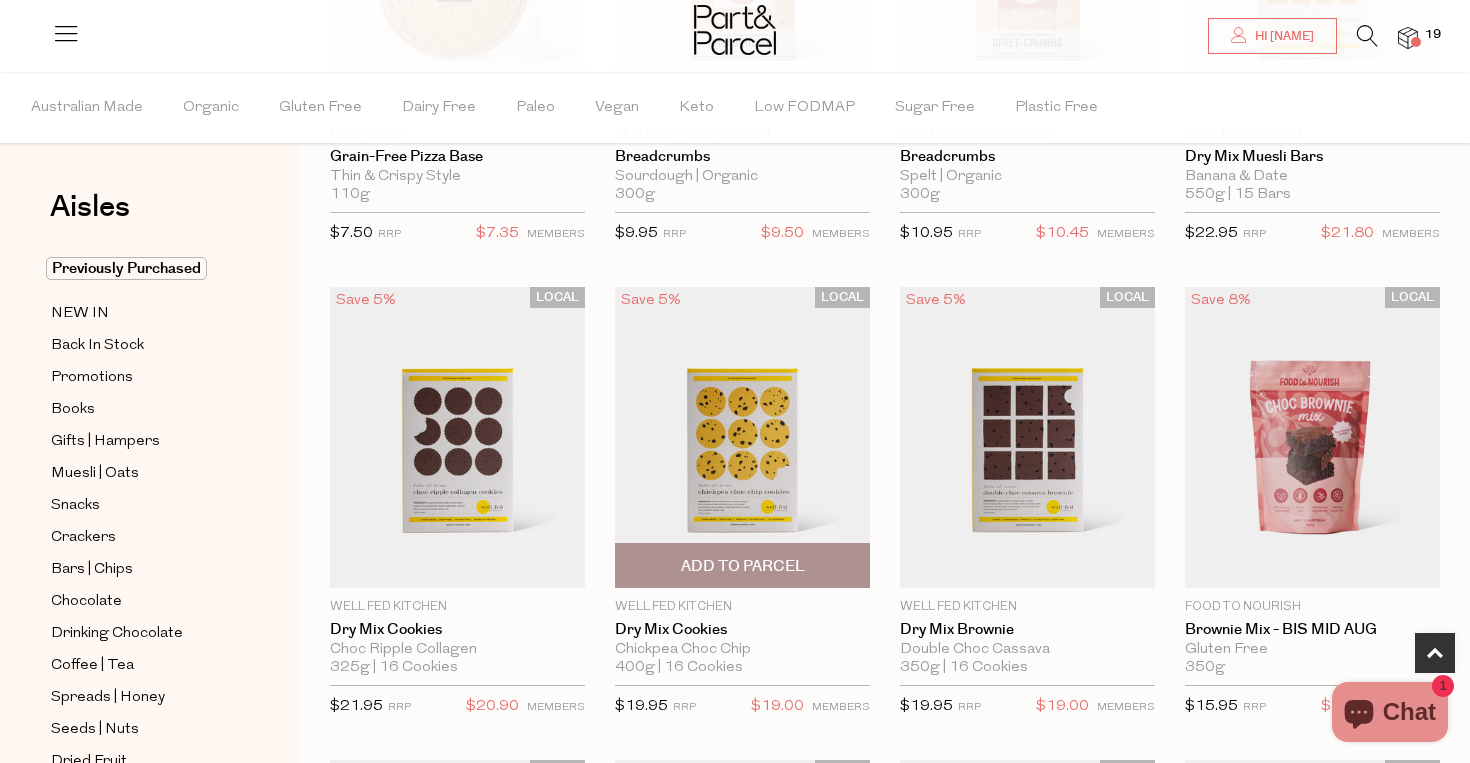 scroll, scrollTop: 450, scrollLeft: 0, axis: vertical 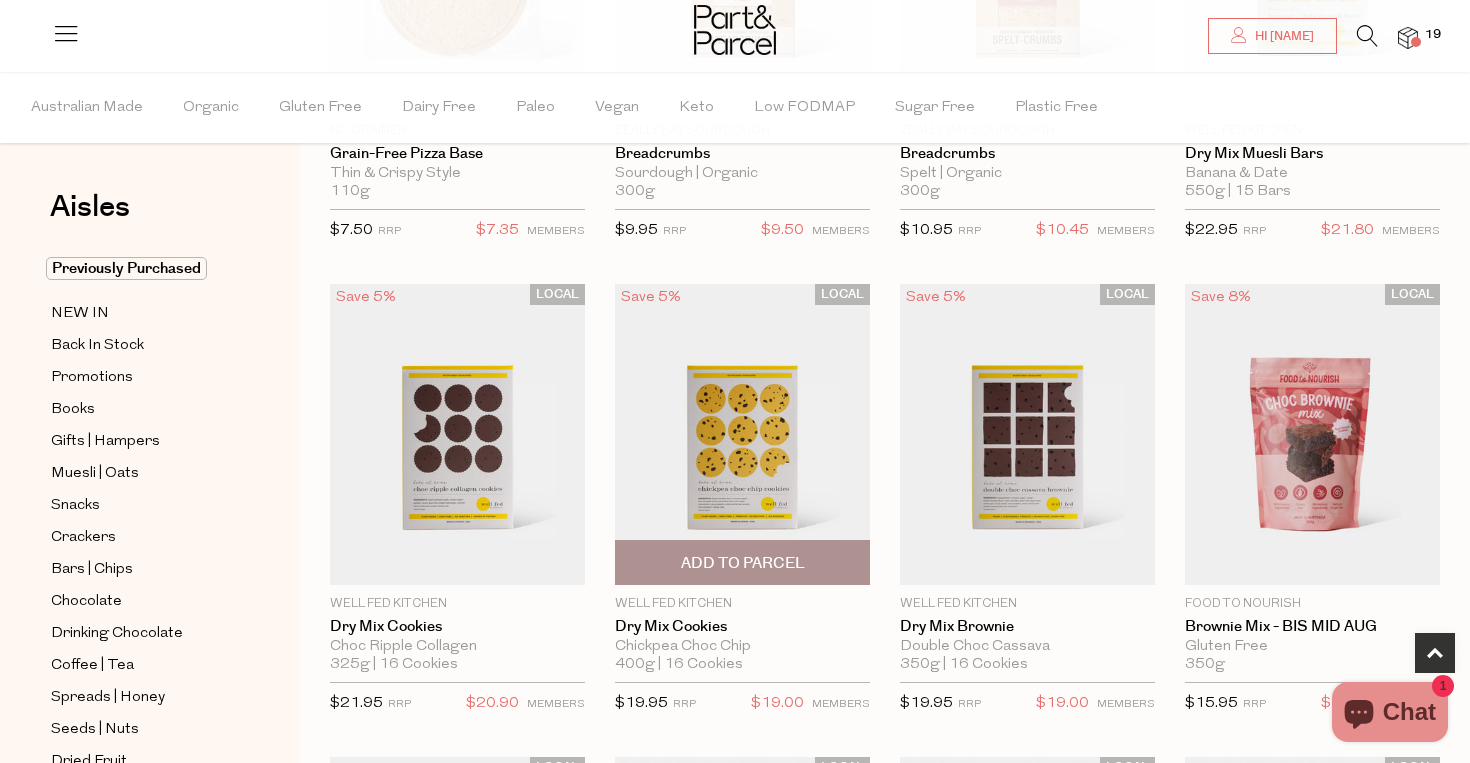 click on "Add To Parcel" at bounding box center (743, 563) 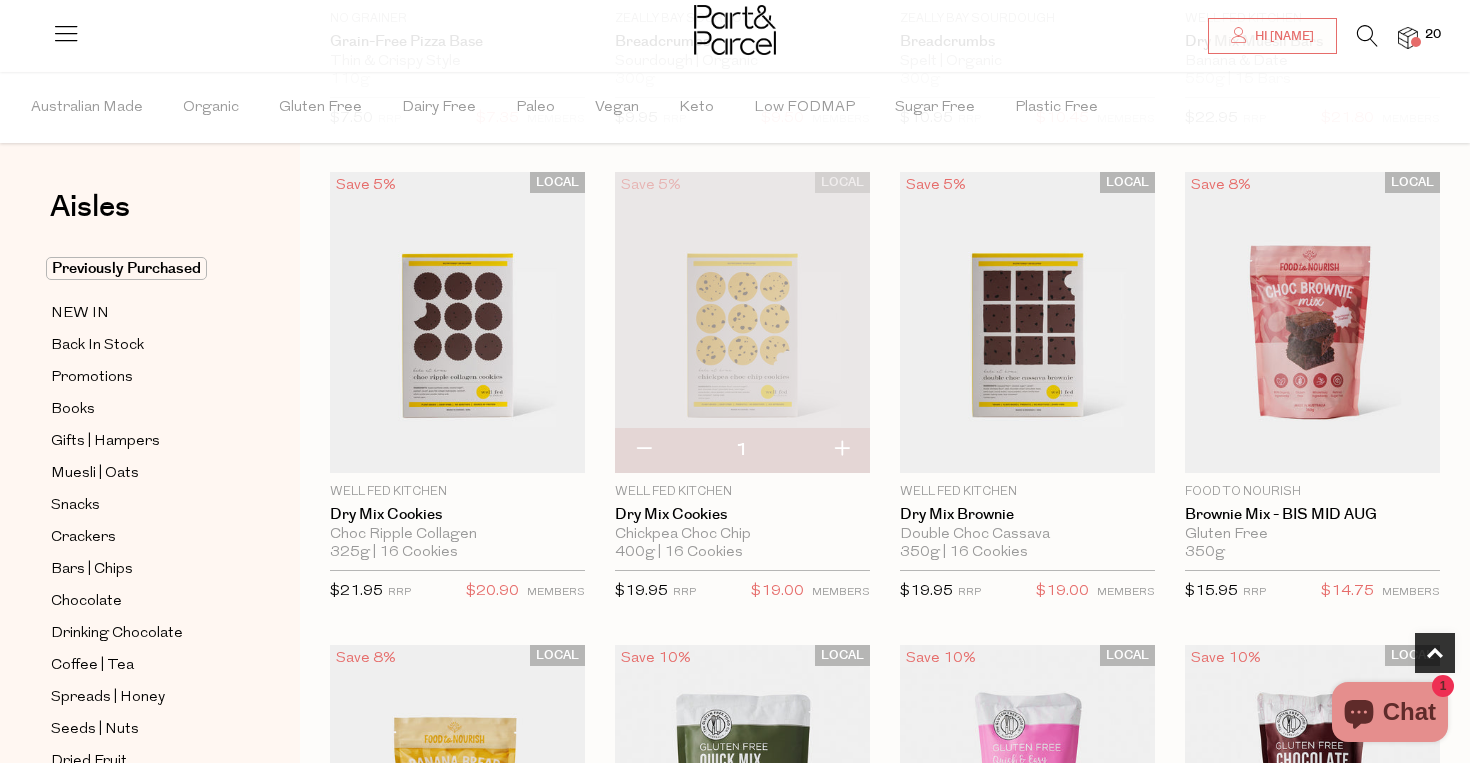scroll, scrollTop: 559, scrollLeft: 0, axis: vertical 